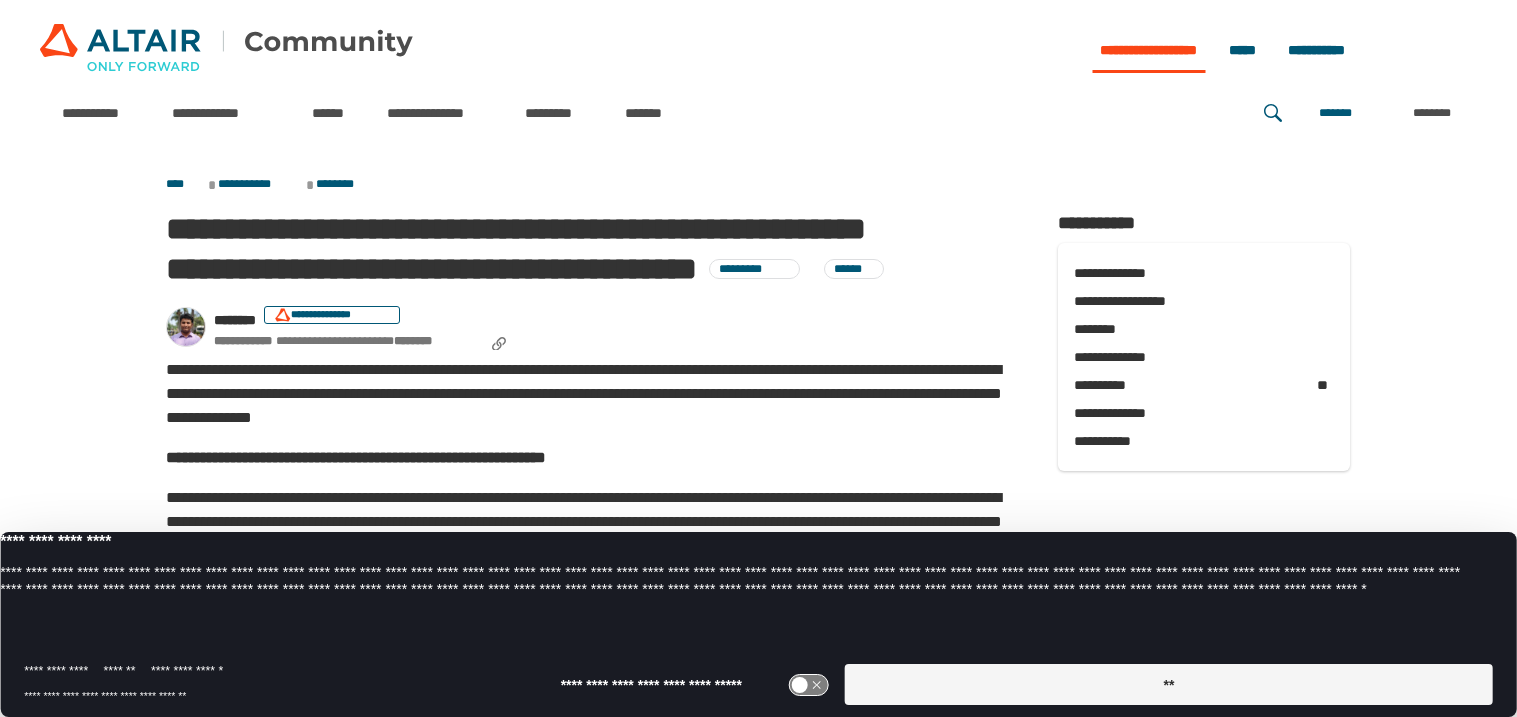 scroll, scrollTop: 0, scrollLeft: 0, axis: both 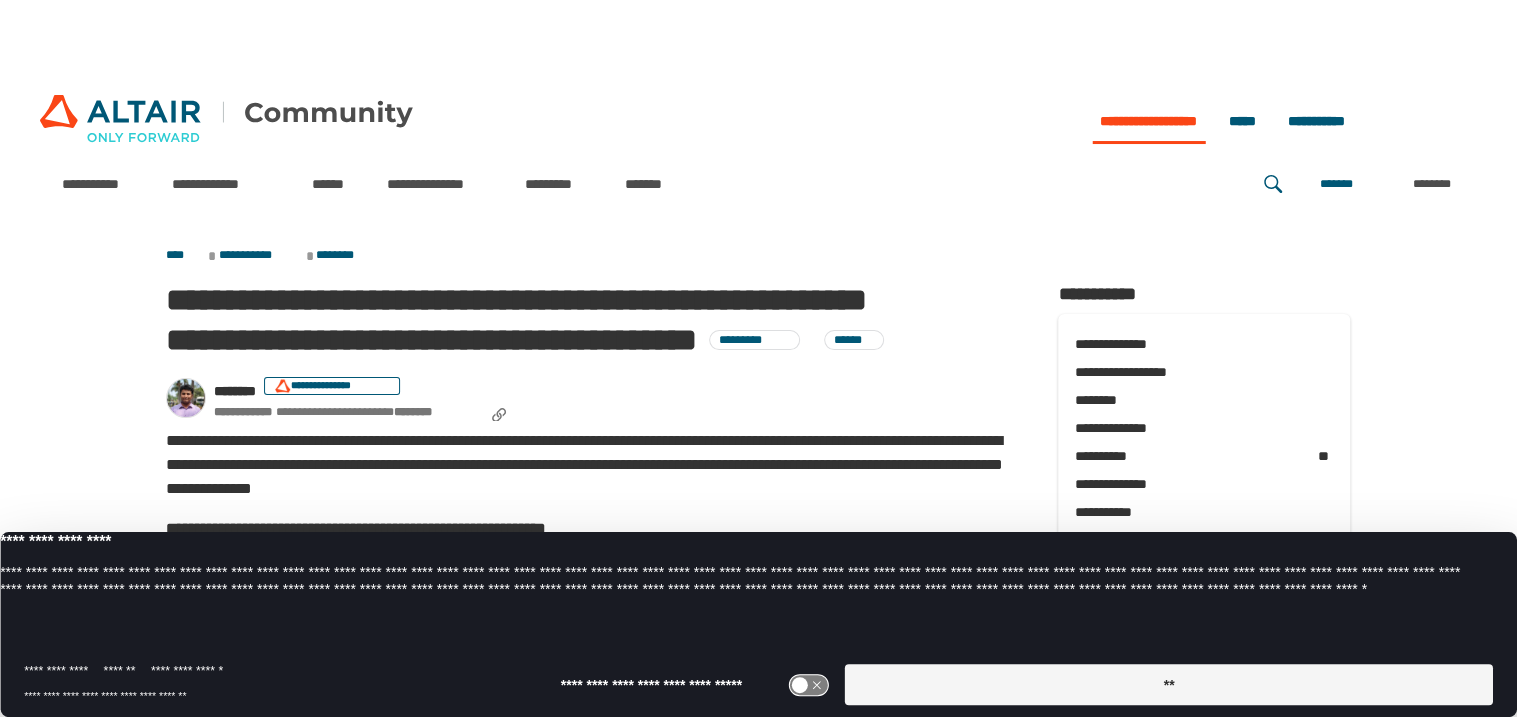 click on "**" at bounding box center [1169, 684] 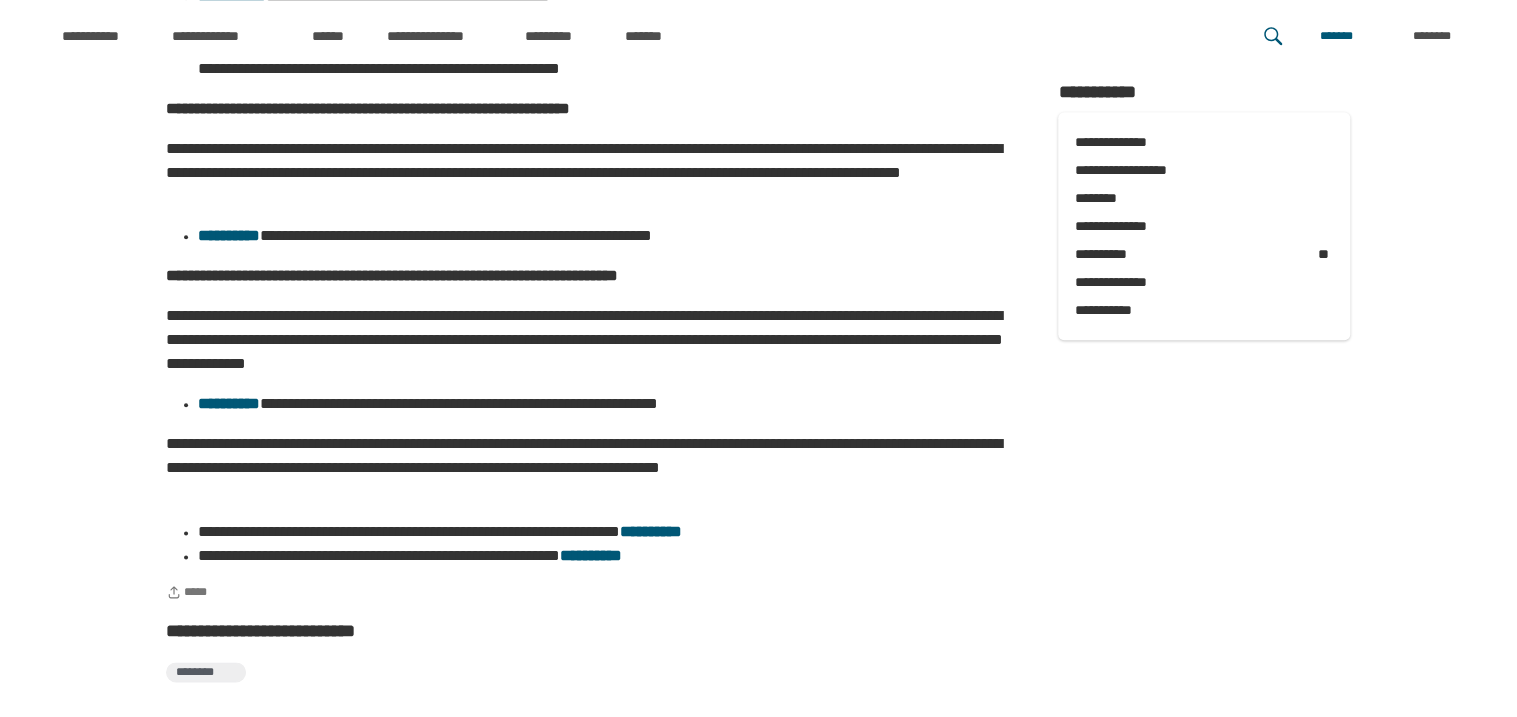 scroll, scrollTop: 1430, scrollLeft: 0, axis: vertical 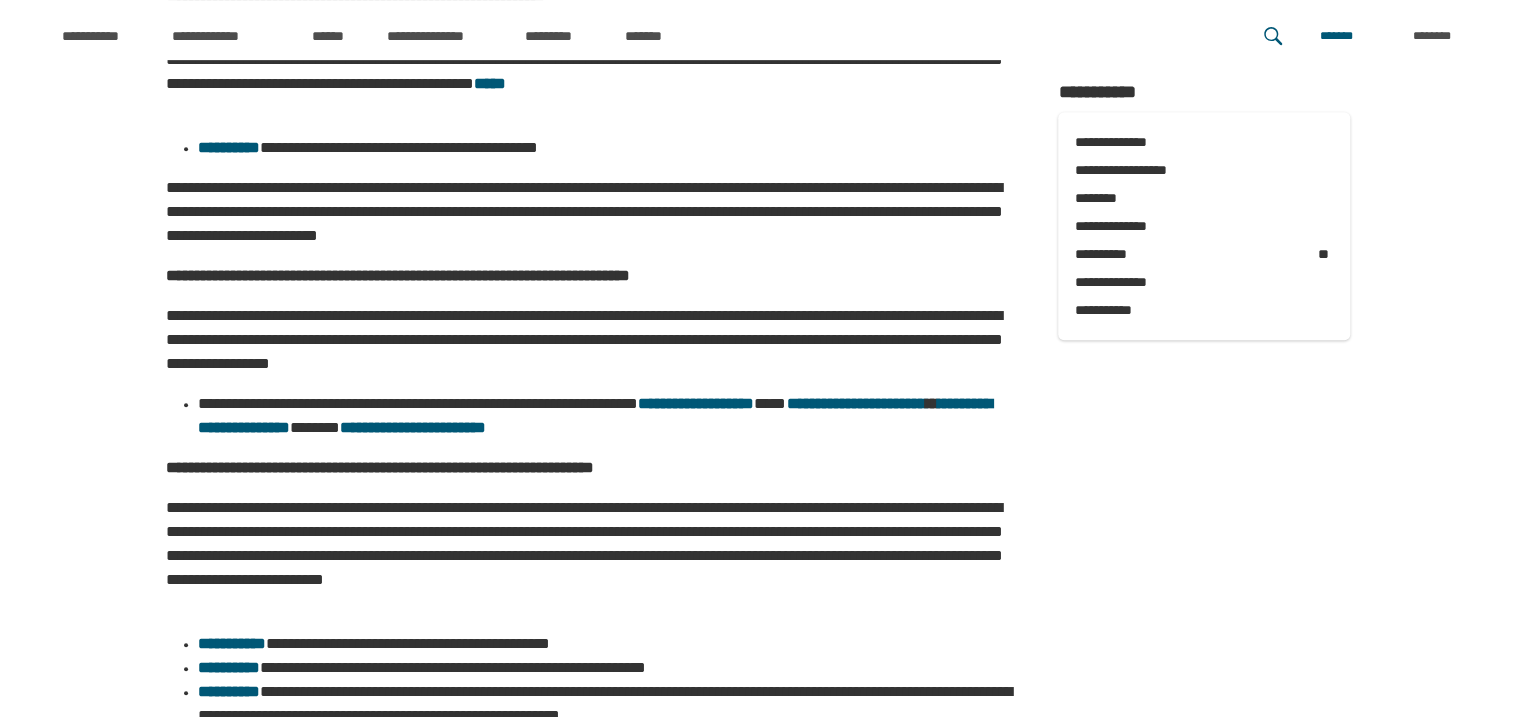 click on "**********" at bounding box center [592, 340] 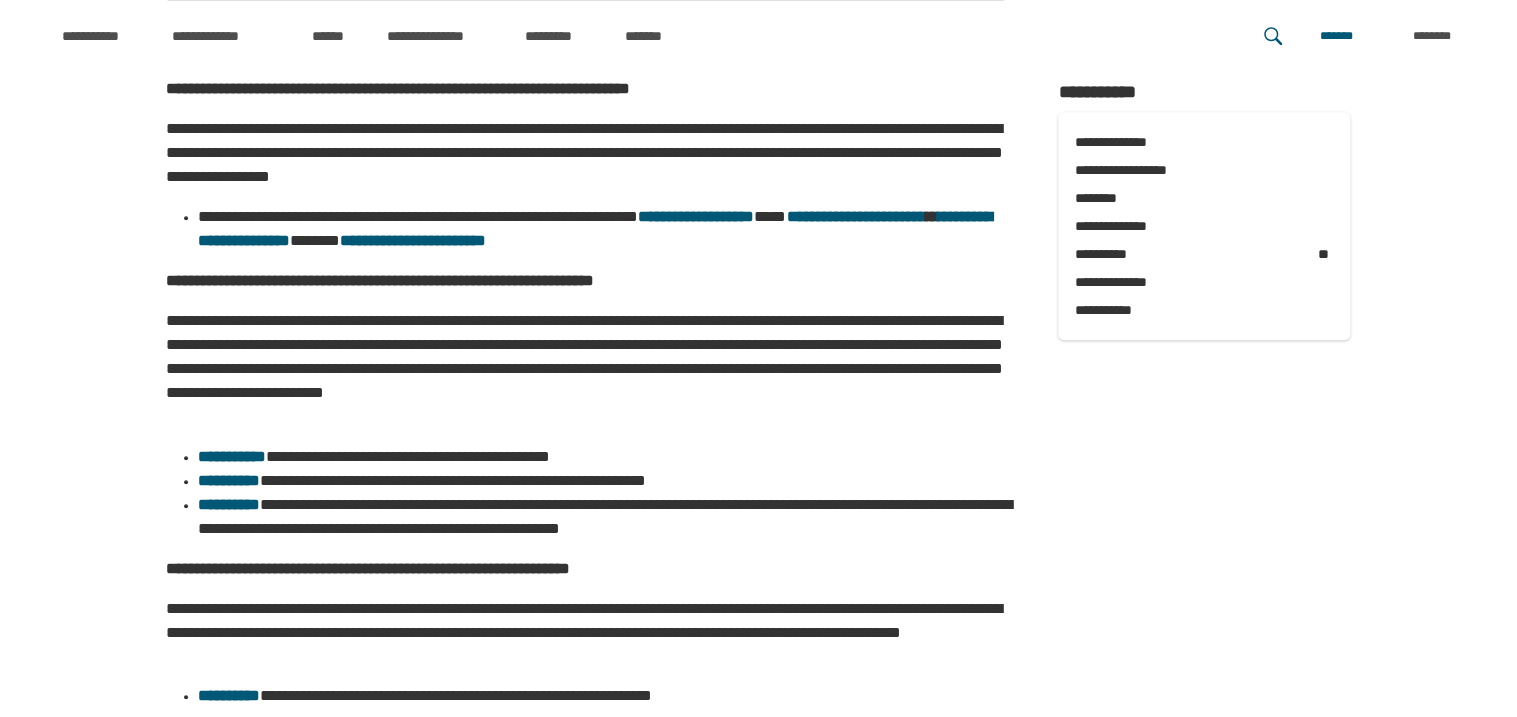 scroll, scrollTop: 799, scrollLeft: 0, axis: vertical 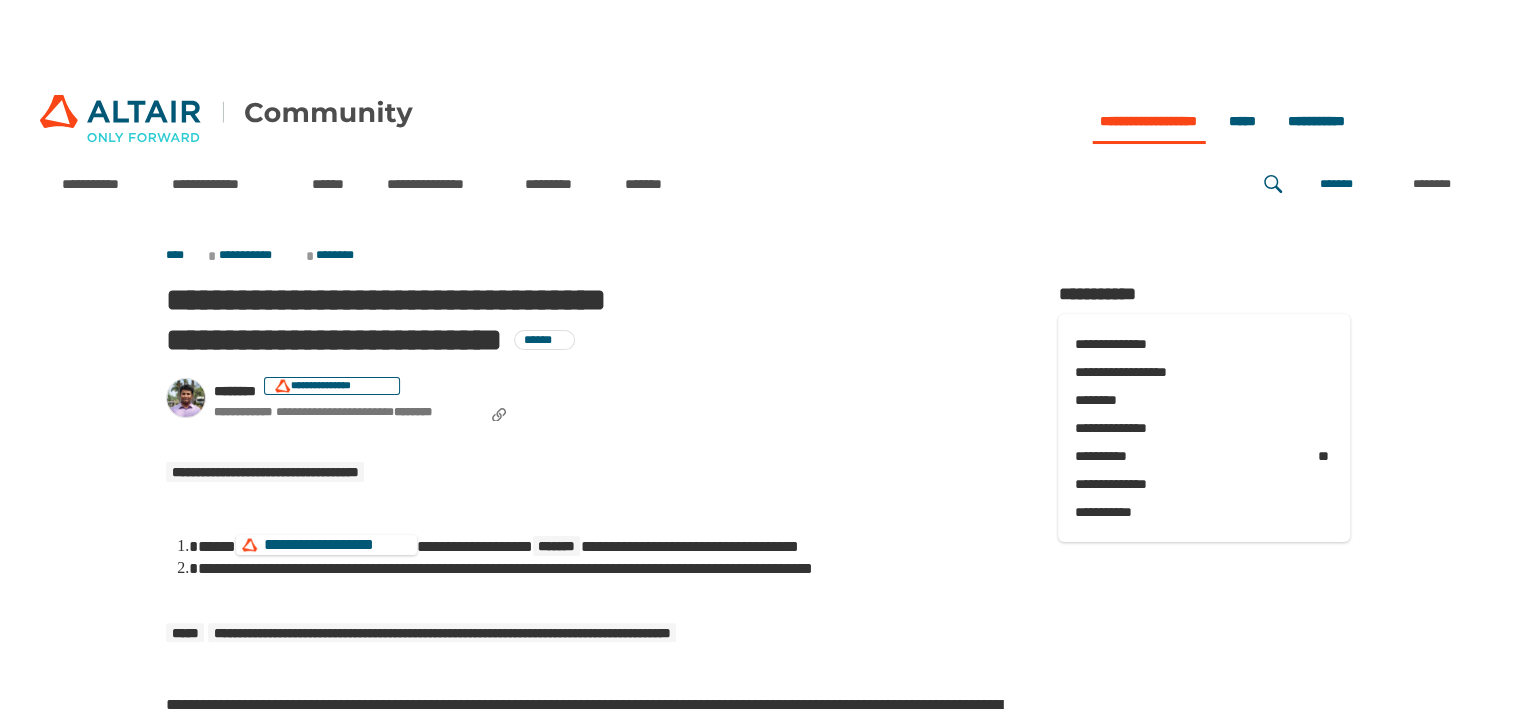 click at bounding box center (226, 121) 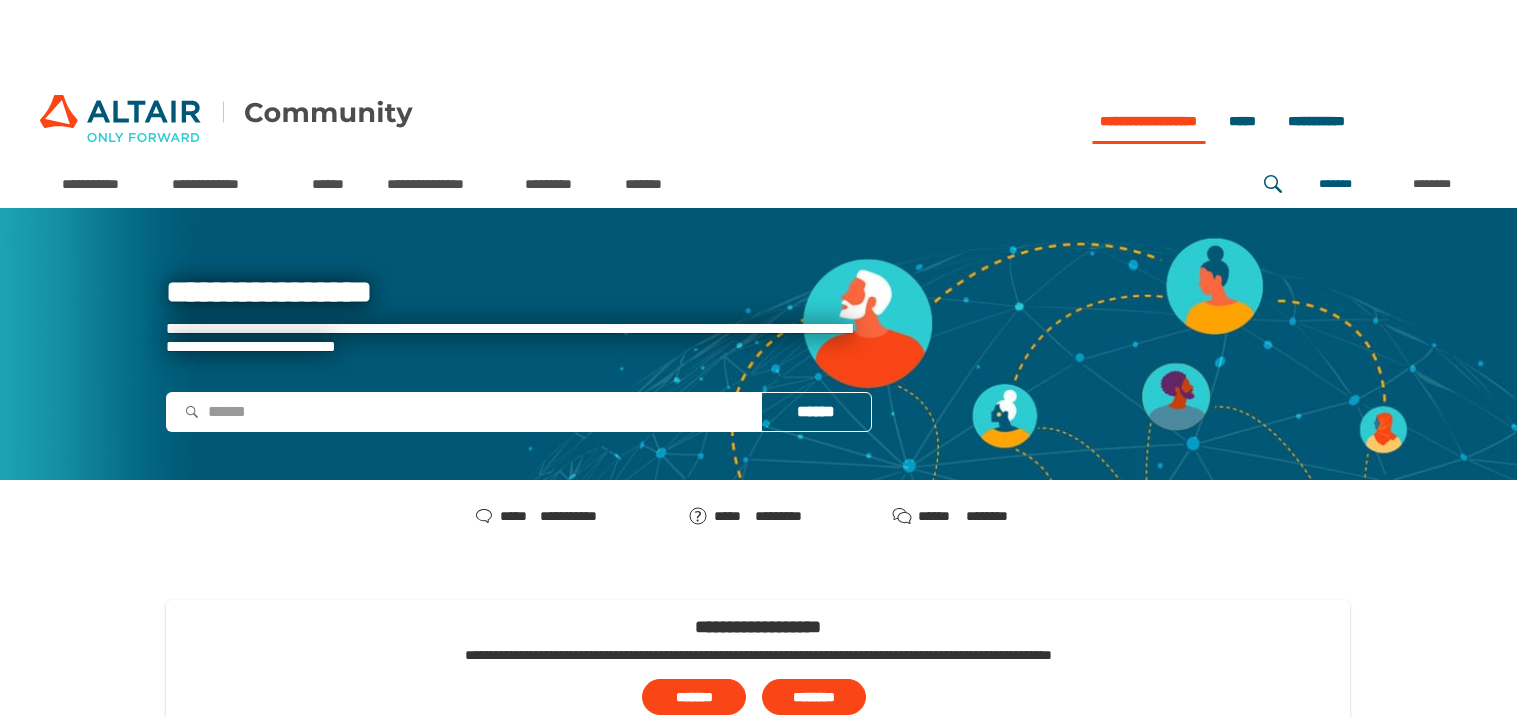 scroll, scrollTop: 0, scrollLeft: 0, axis: both 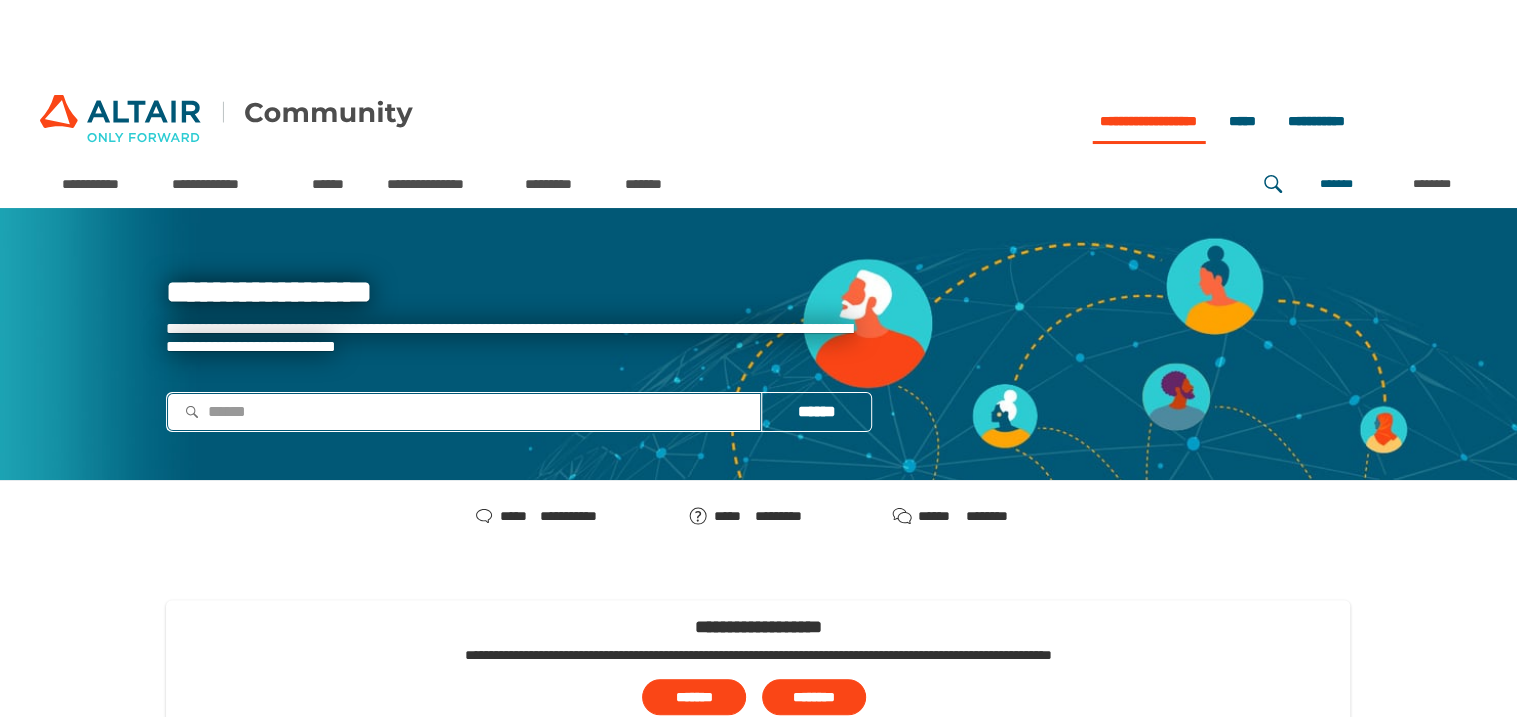 click at bounding box center (464, 412) 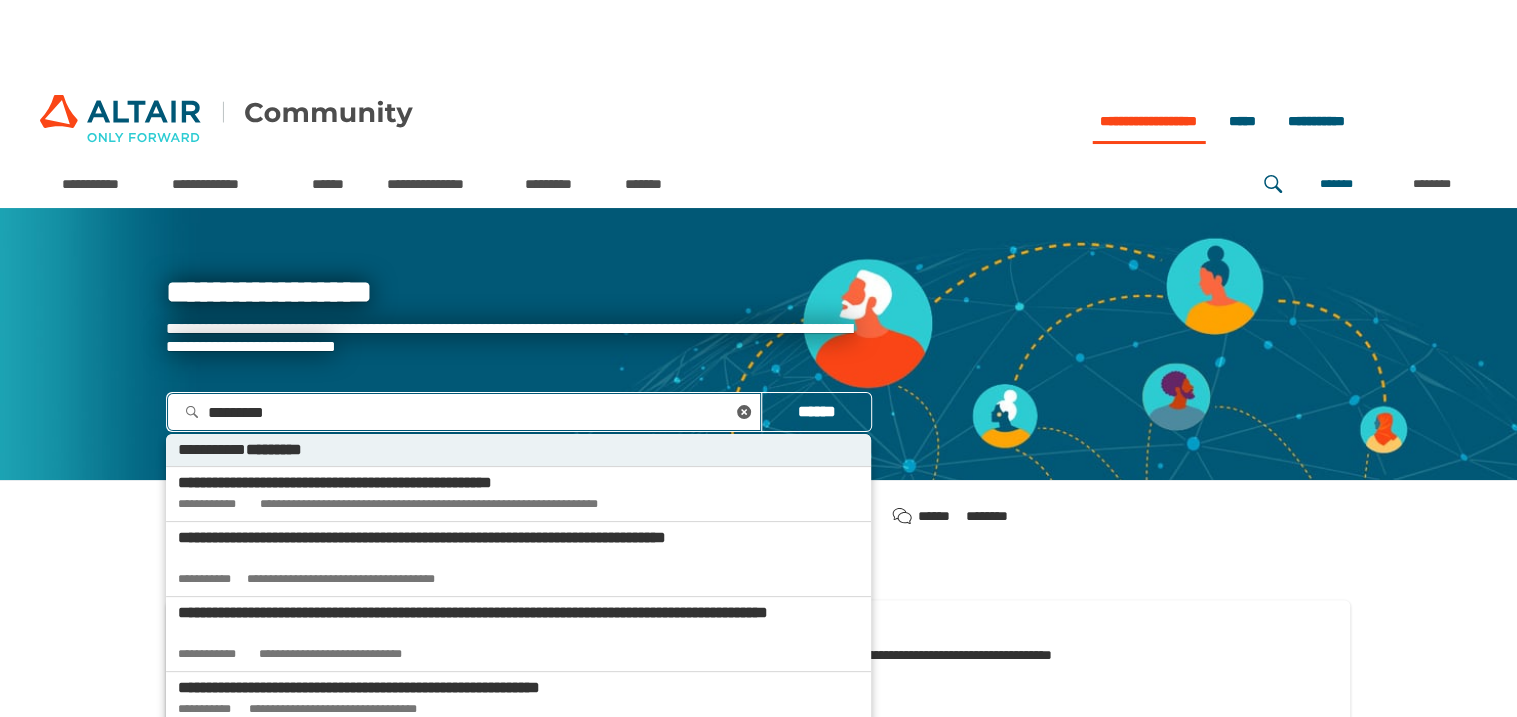 type on "**********" 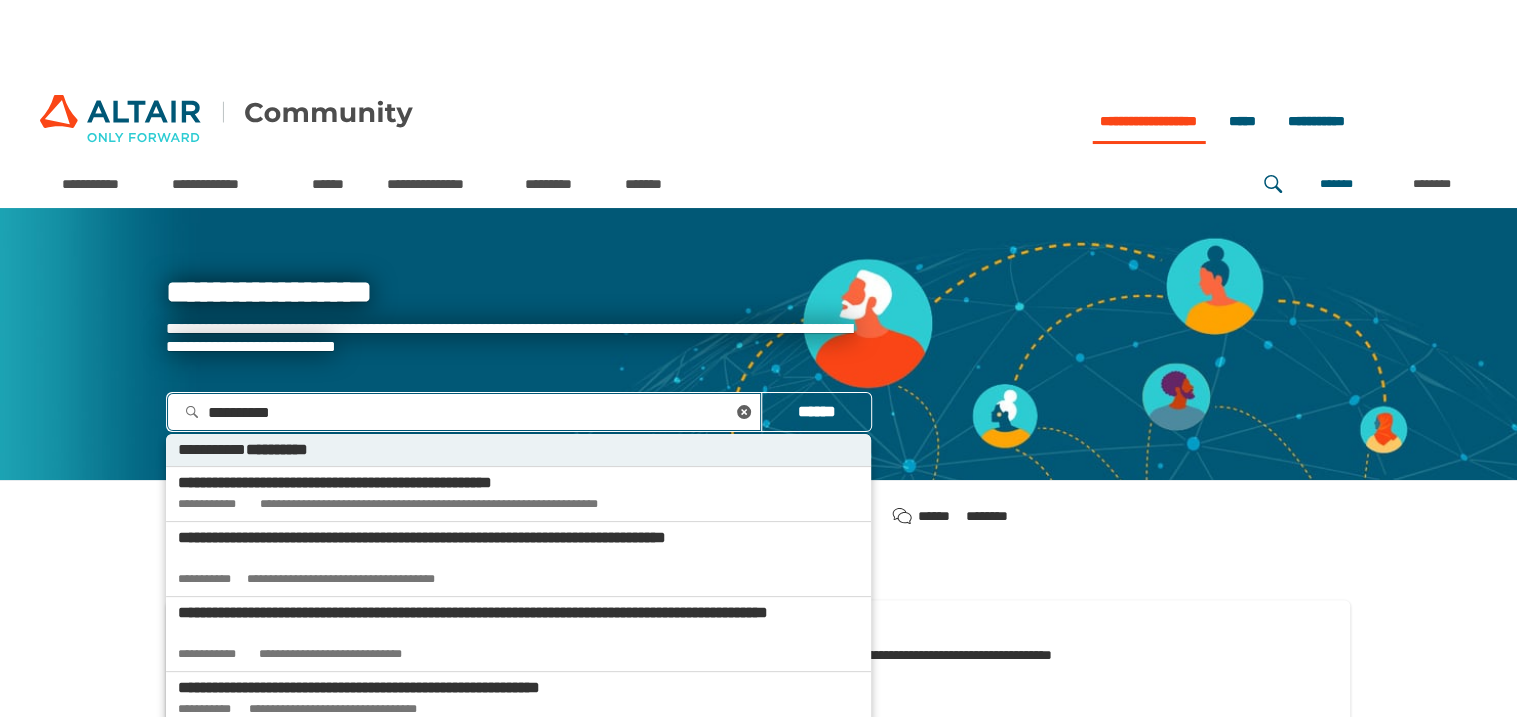 type 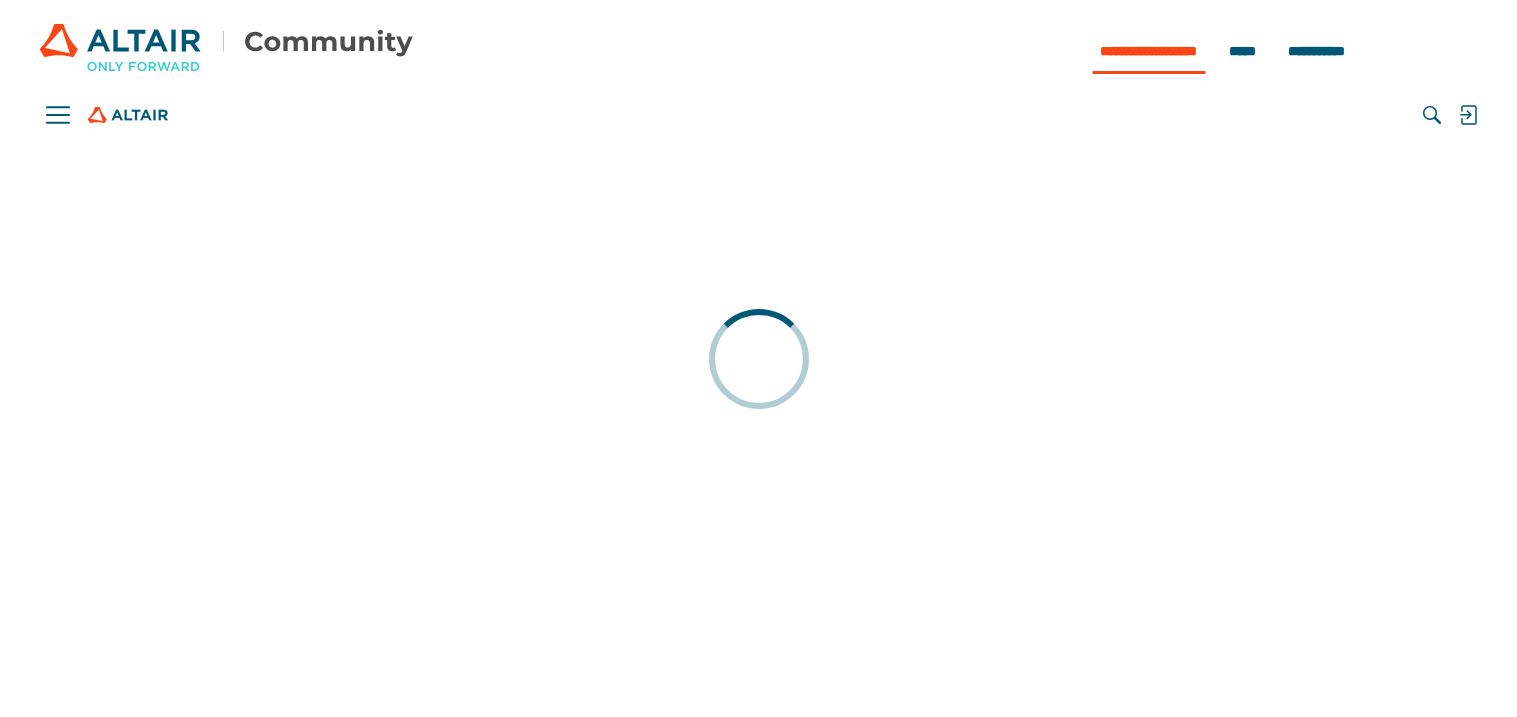 scroll, scrollTop: 0, scrollLeft: 0, axis: both 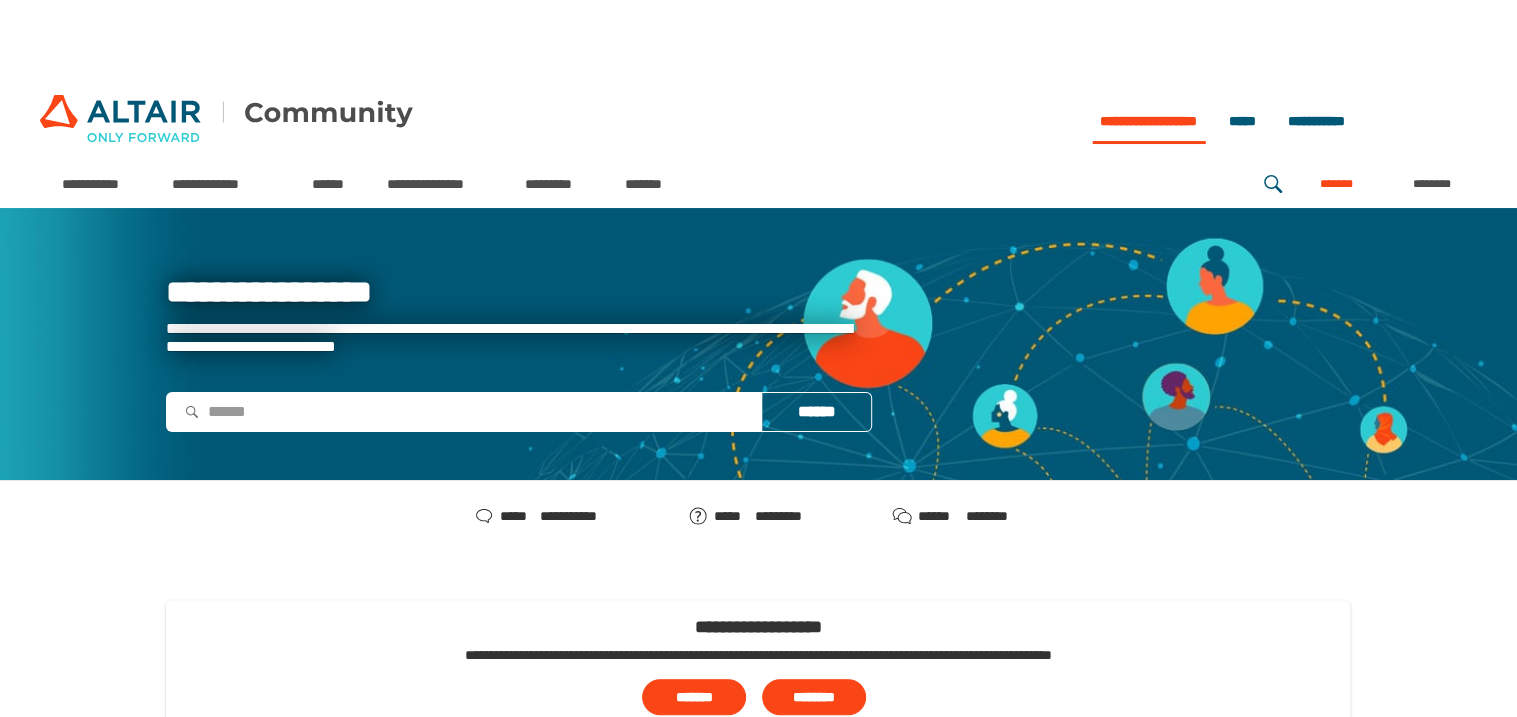 click on "*******" at bounding box center (1336, 184) 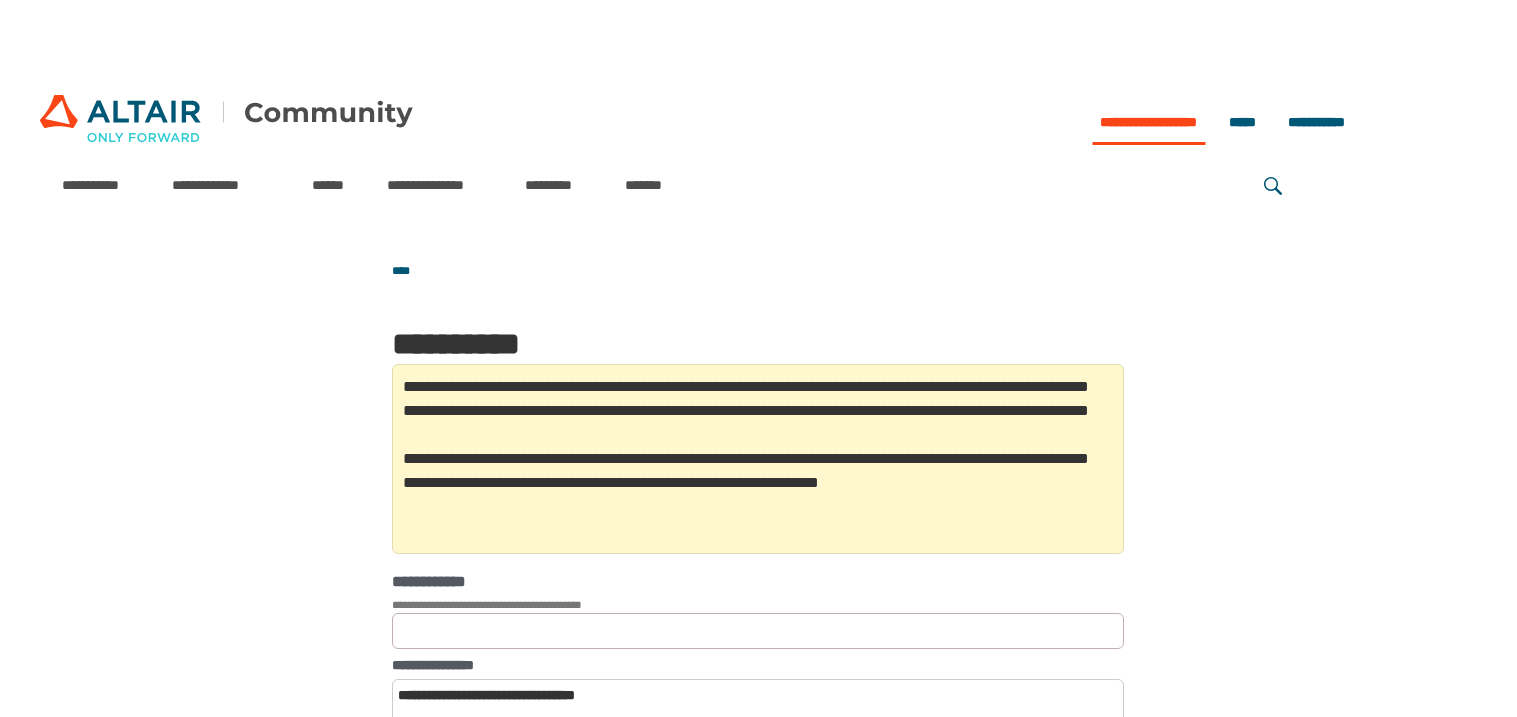scroll, scrollTop: 0, scrollLeft: 0, axis: both 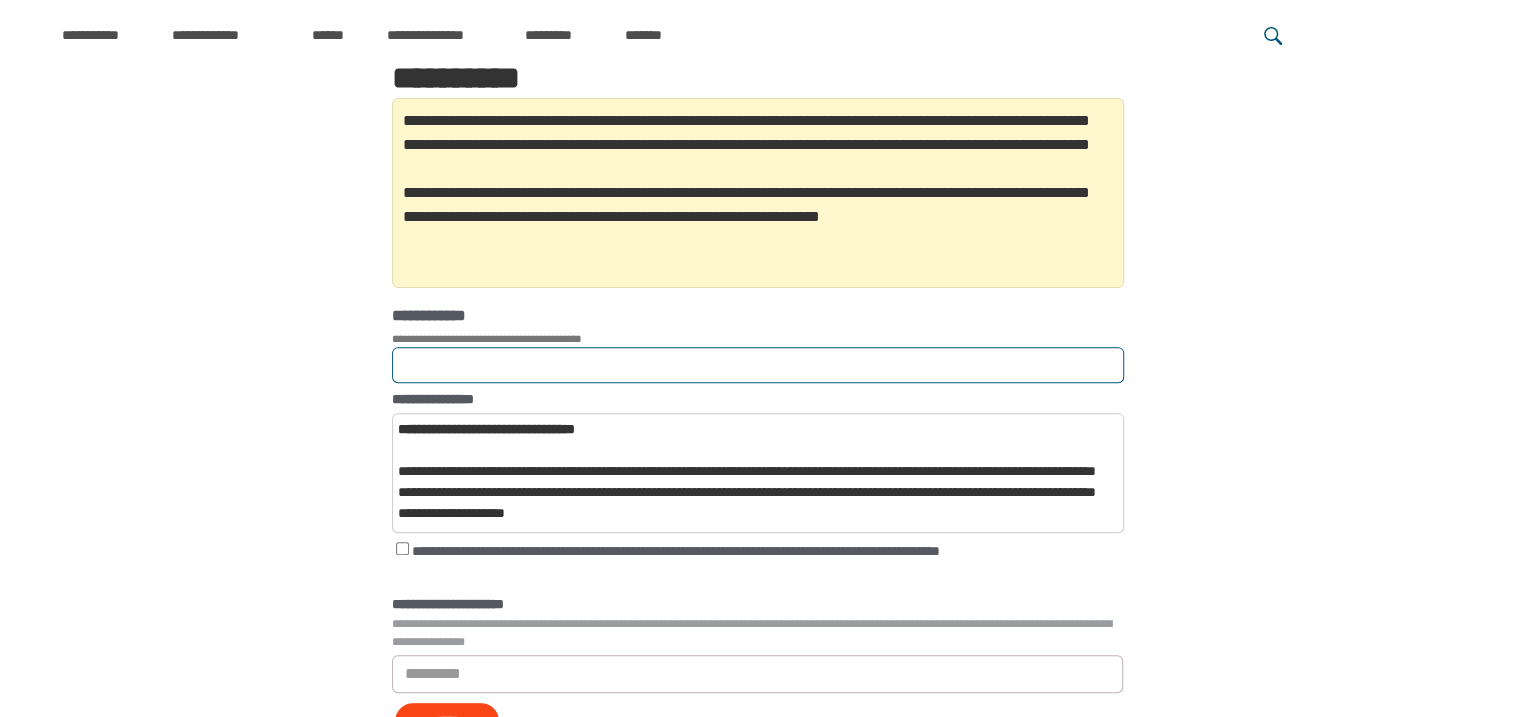 click on "**********" at bounding box center [758, 365] 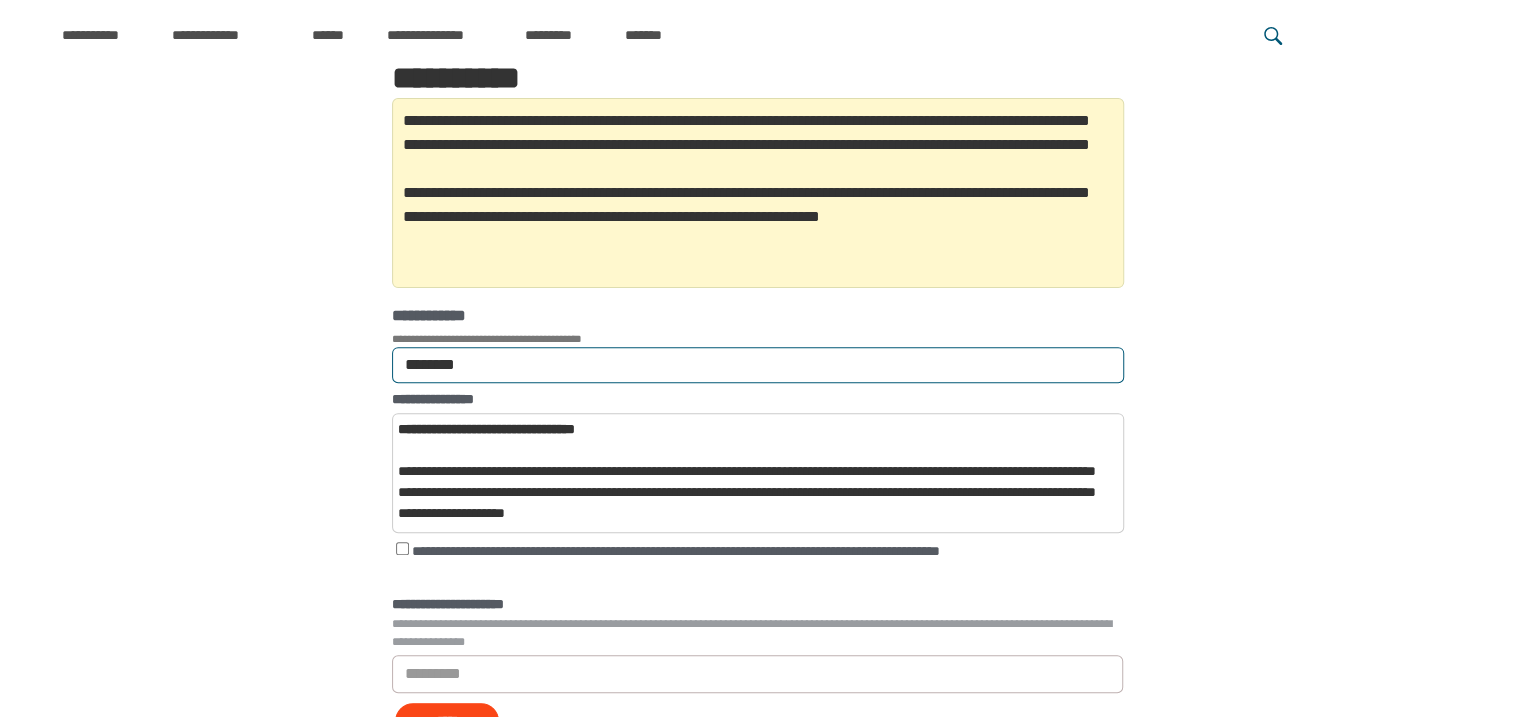 type on "********" 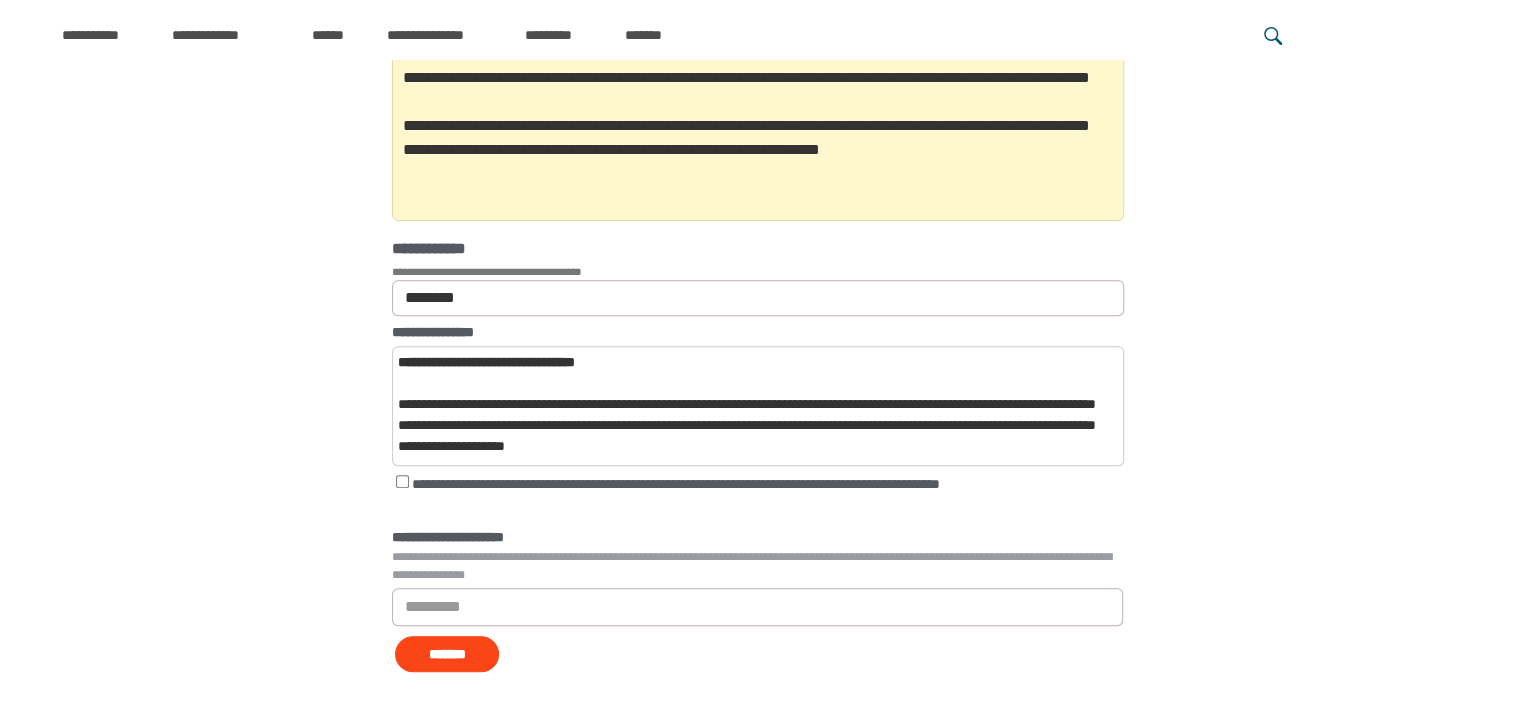 scroll, scrollTop: 416, scrollLeft: 0, axis: vertical 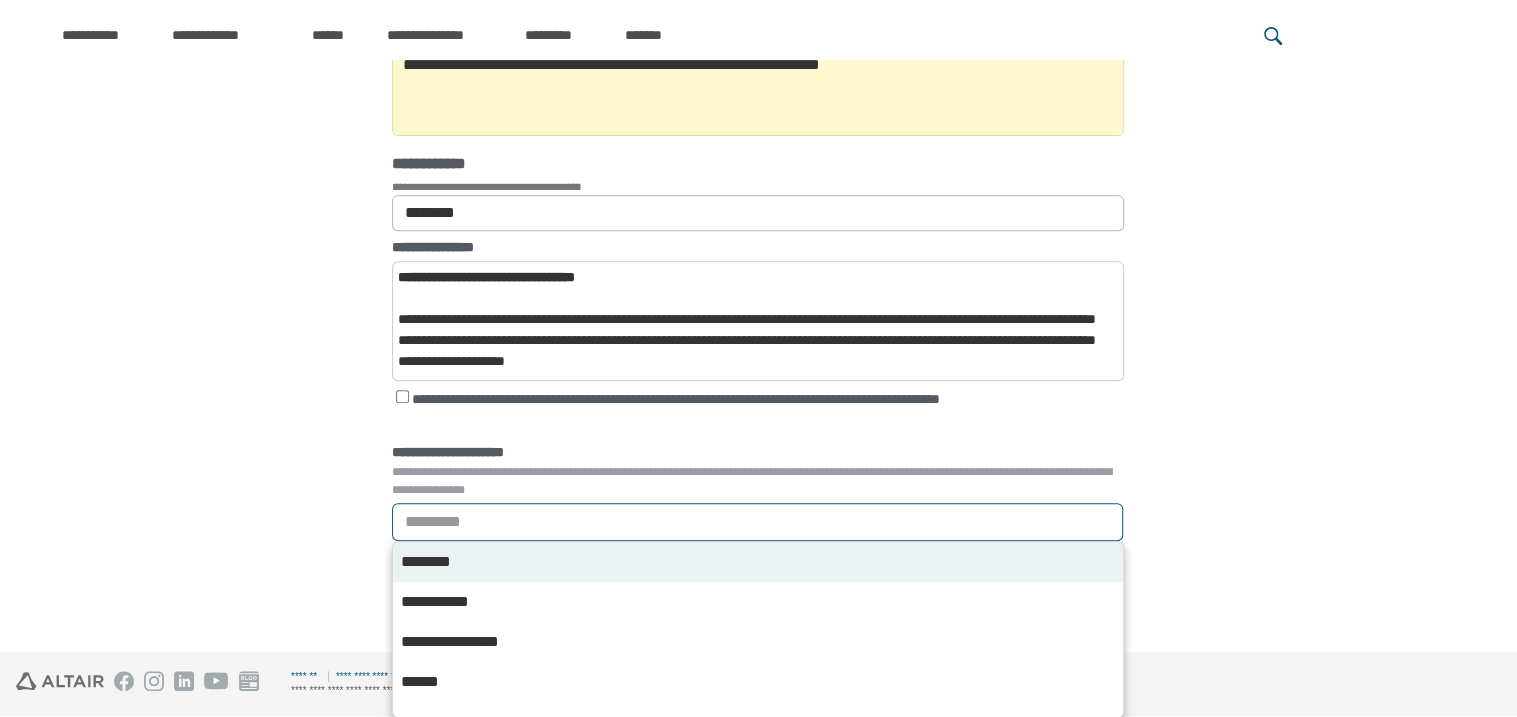 click on "*********" at bounding box center (434, 522) 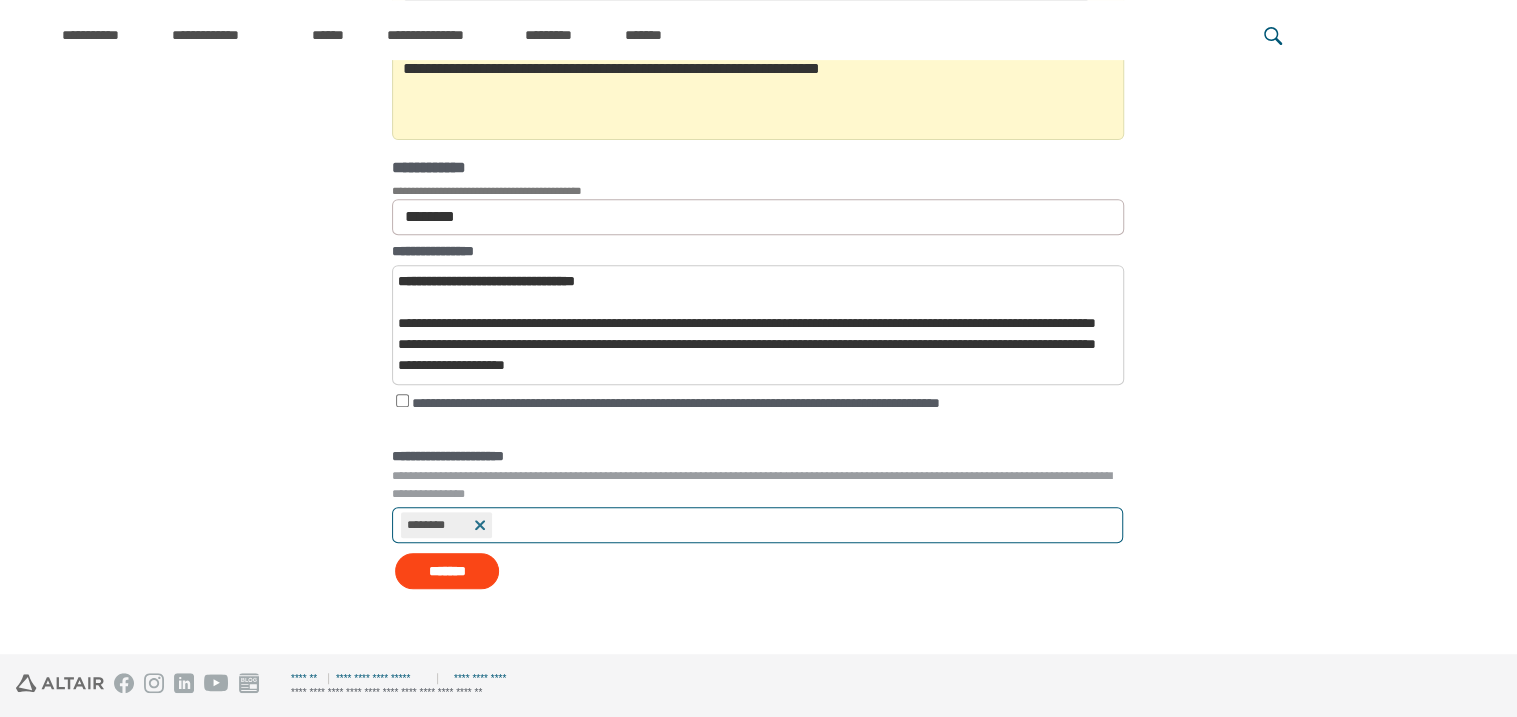 click on "*****" at bounding box center [480, 525] 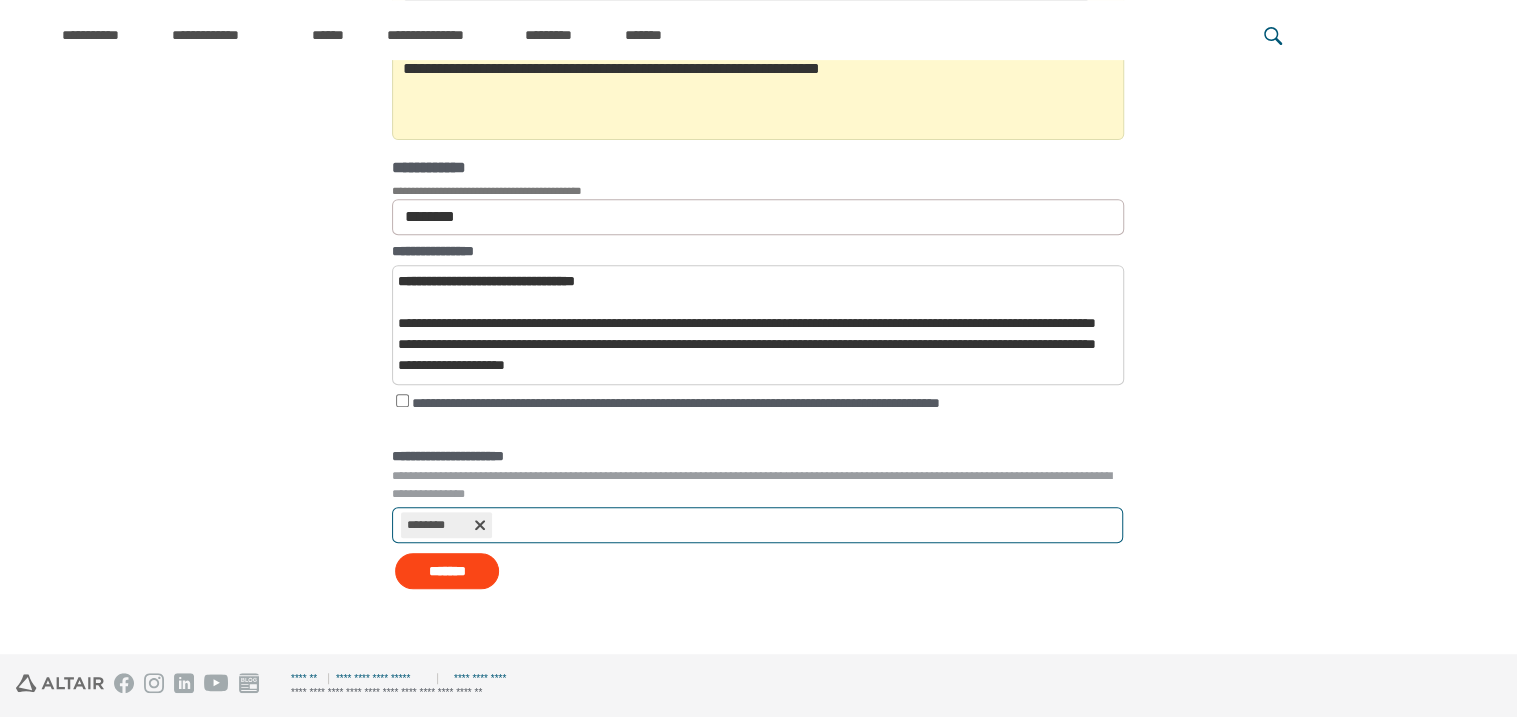 scroll, scrollTop: 416, scrollLeft: 0, axis: vertical 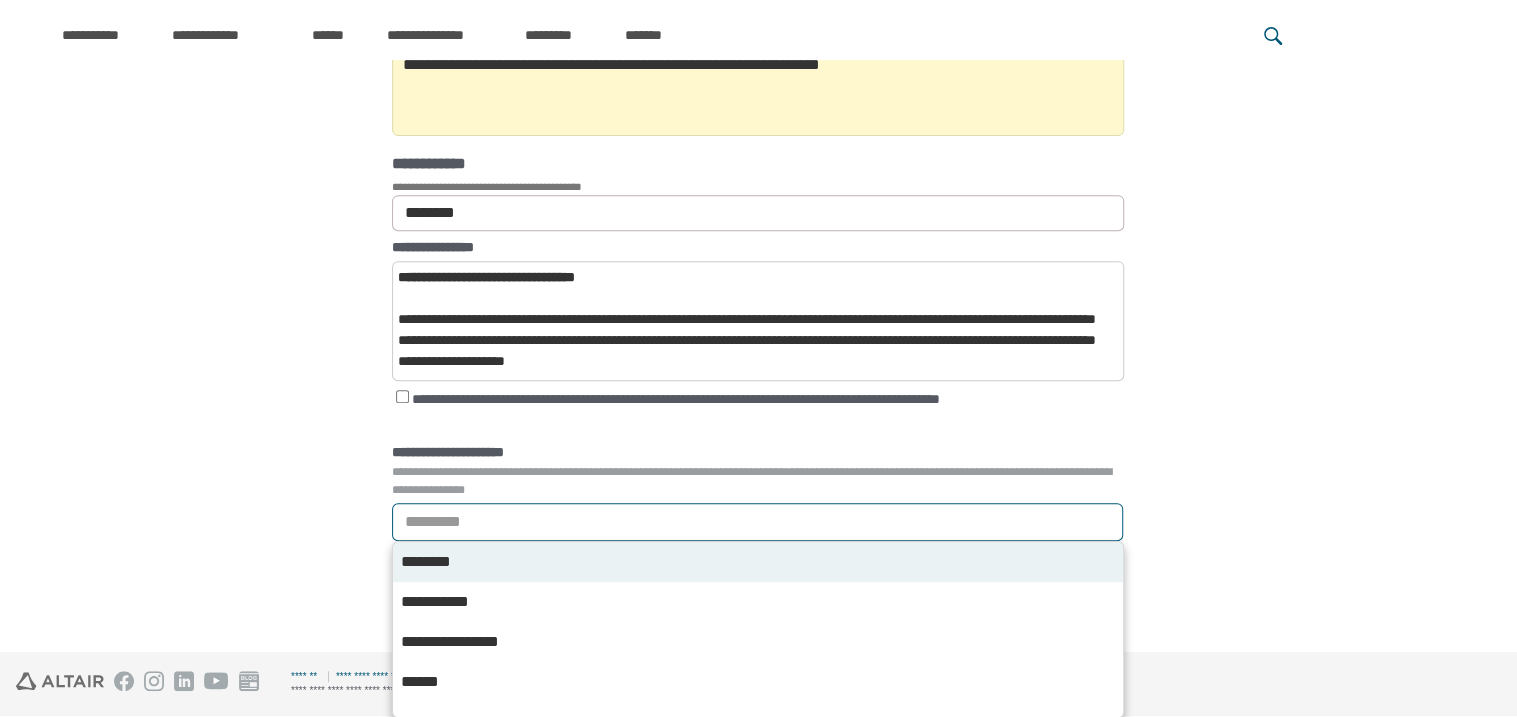click on "*********" at bounding box center [757, 522] 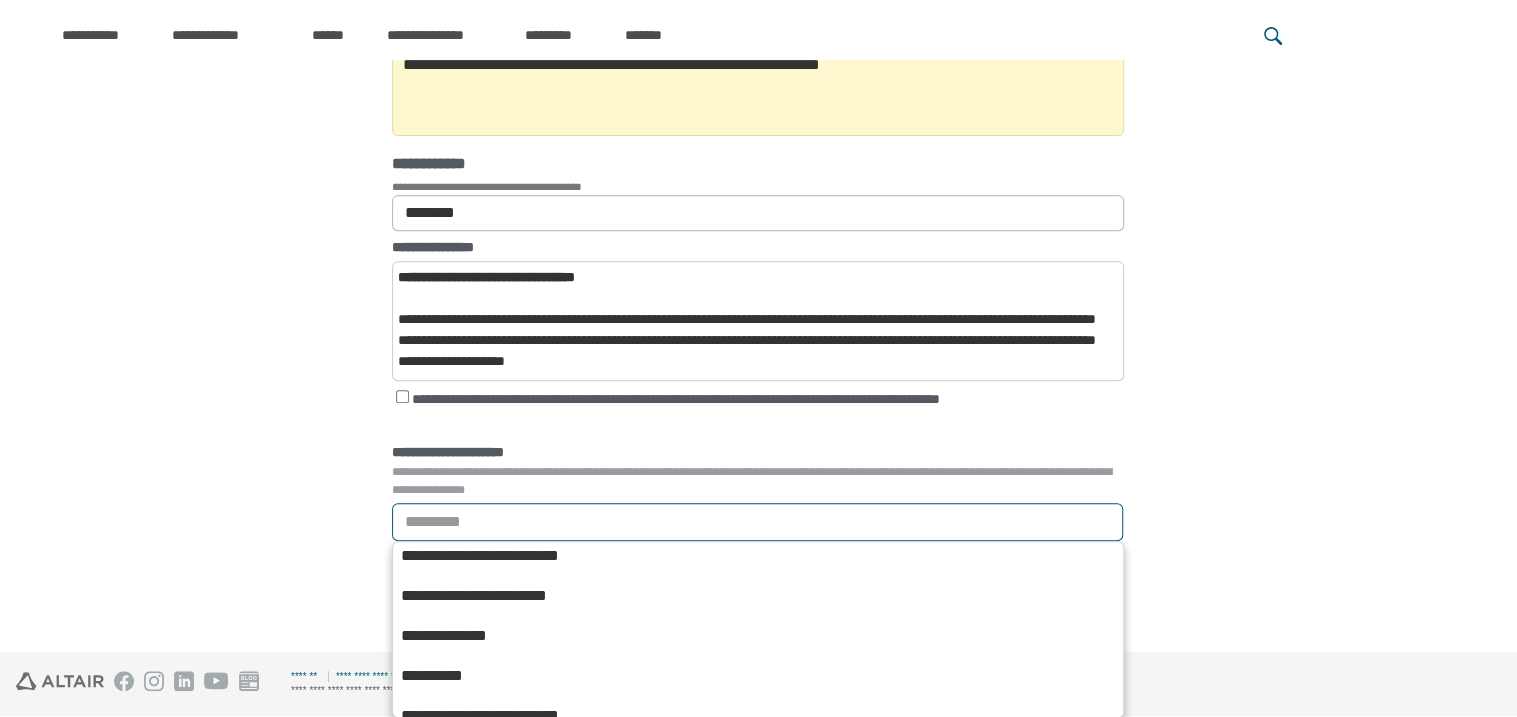 scroll, scrollTop: 666, scrollLeft: 0, axis: vertical 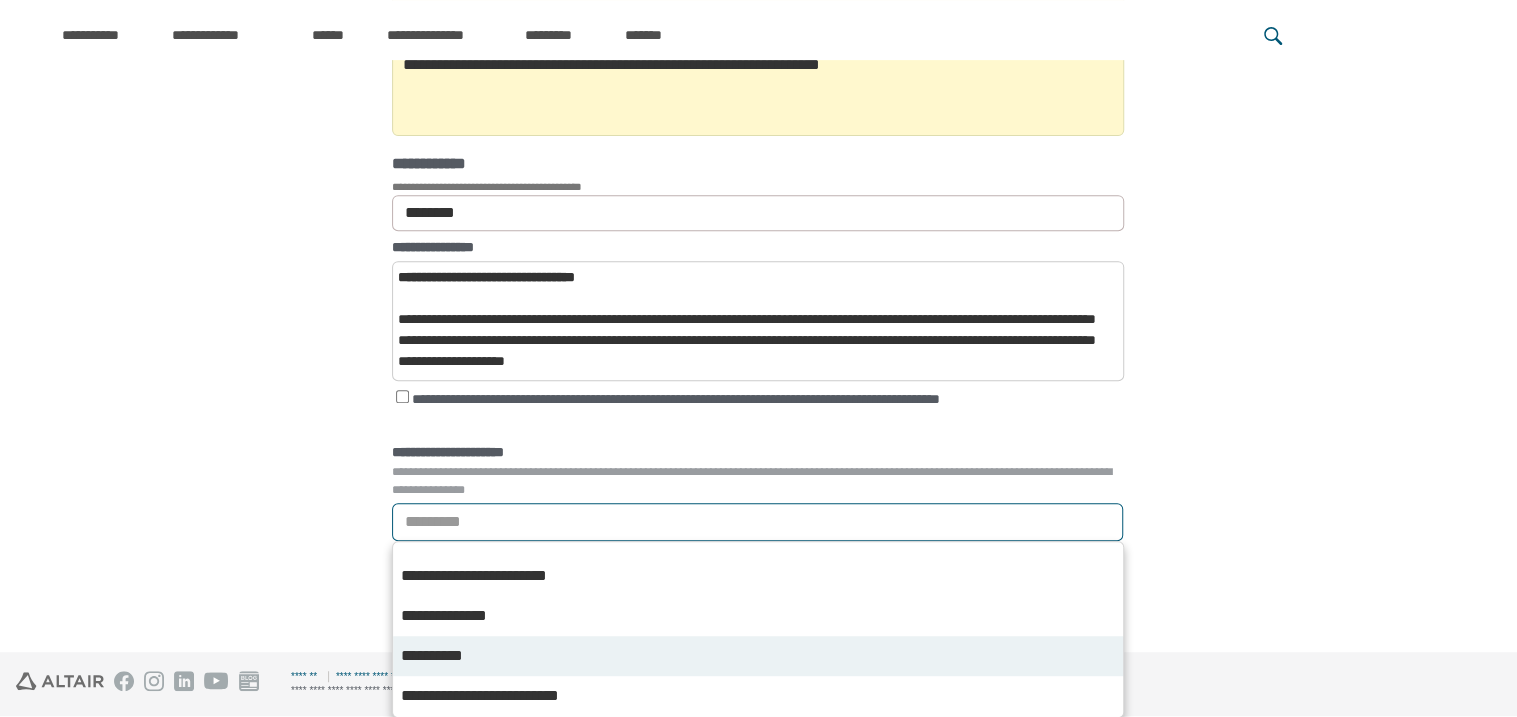 click on "**********" at bounding box center [441, 656] 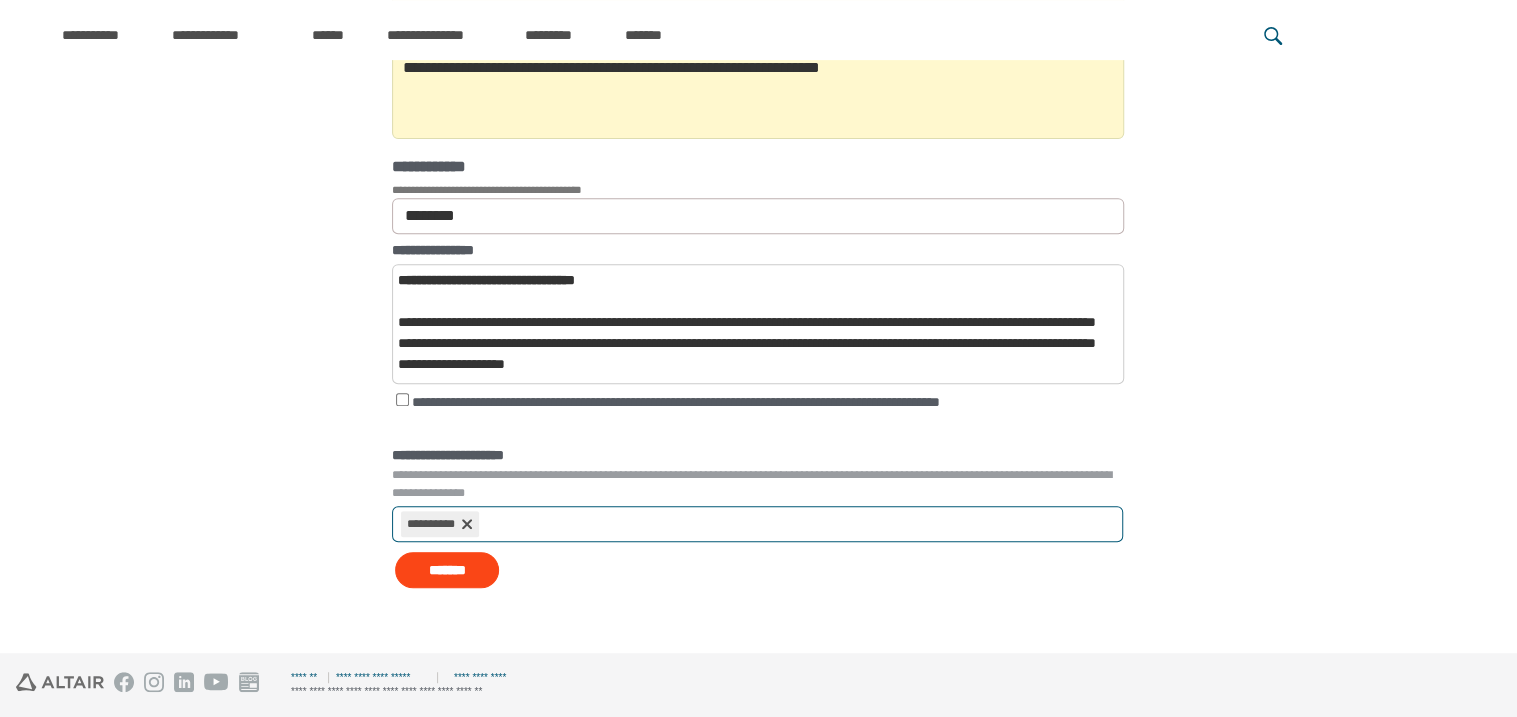 scroll, scrollTop: 414, scrollLeft: 0, axis: vertical 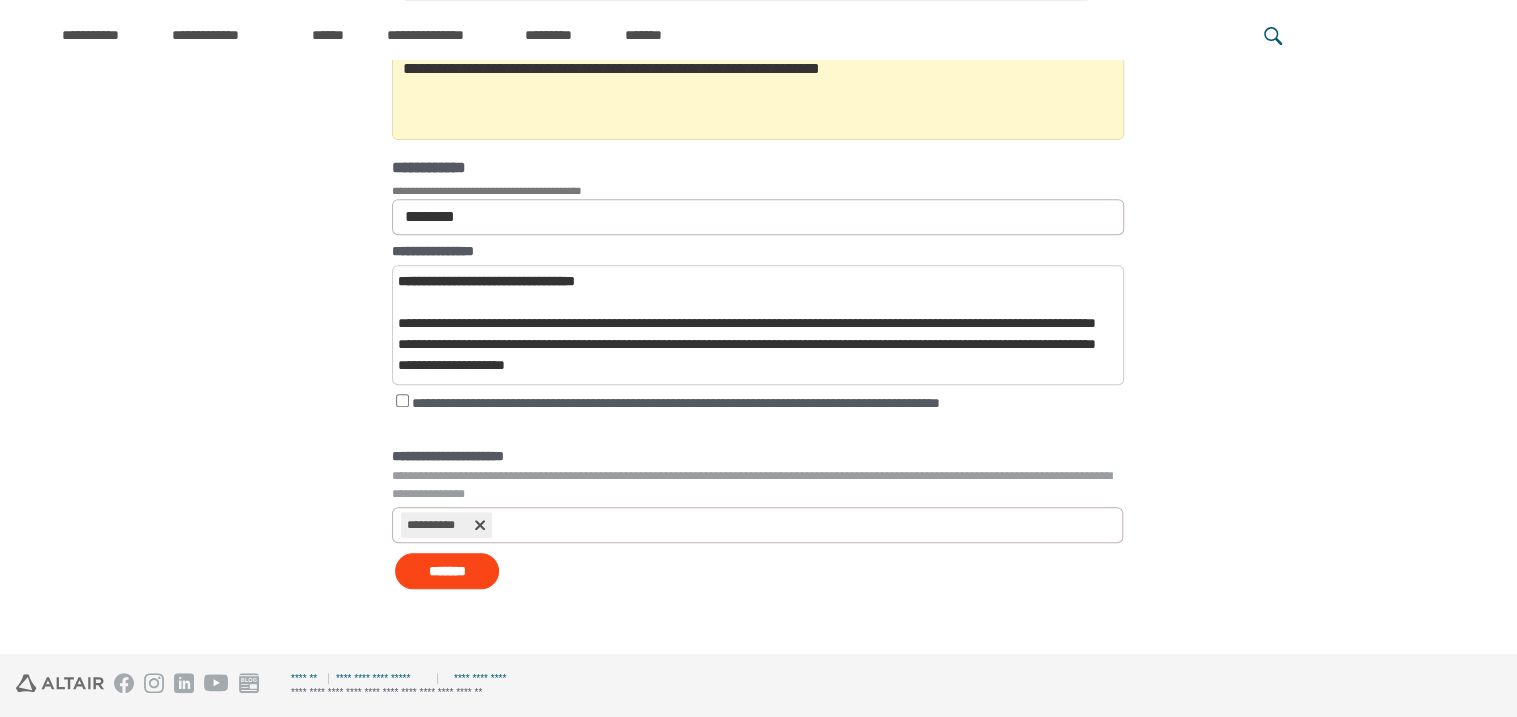 click on "**********" at bounding box center (758, 225) 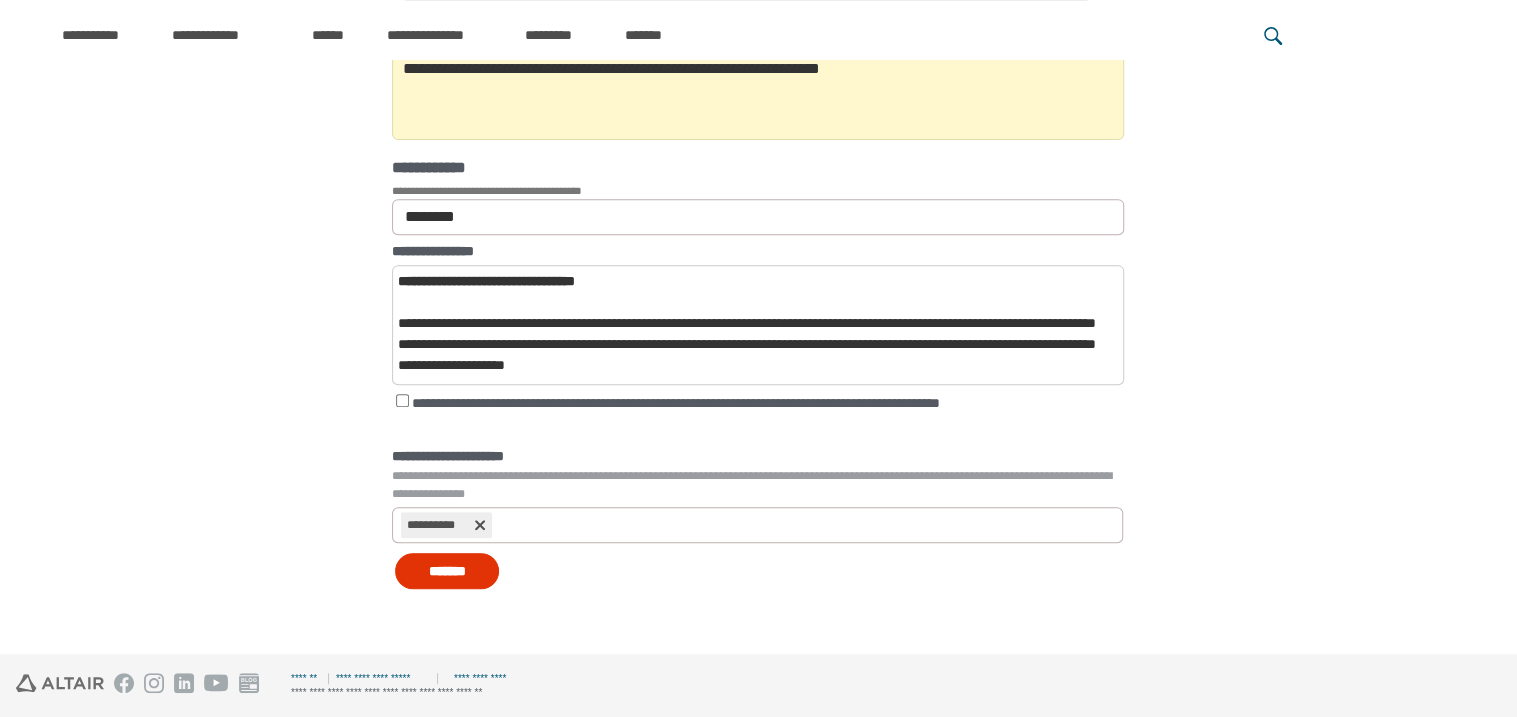 click on "*******" at bounding box center (447, 571) 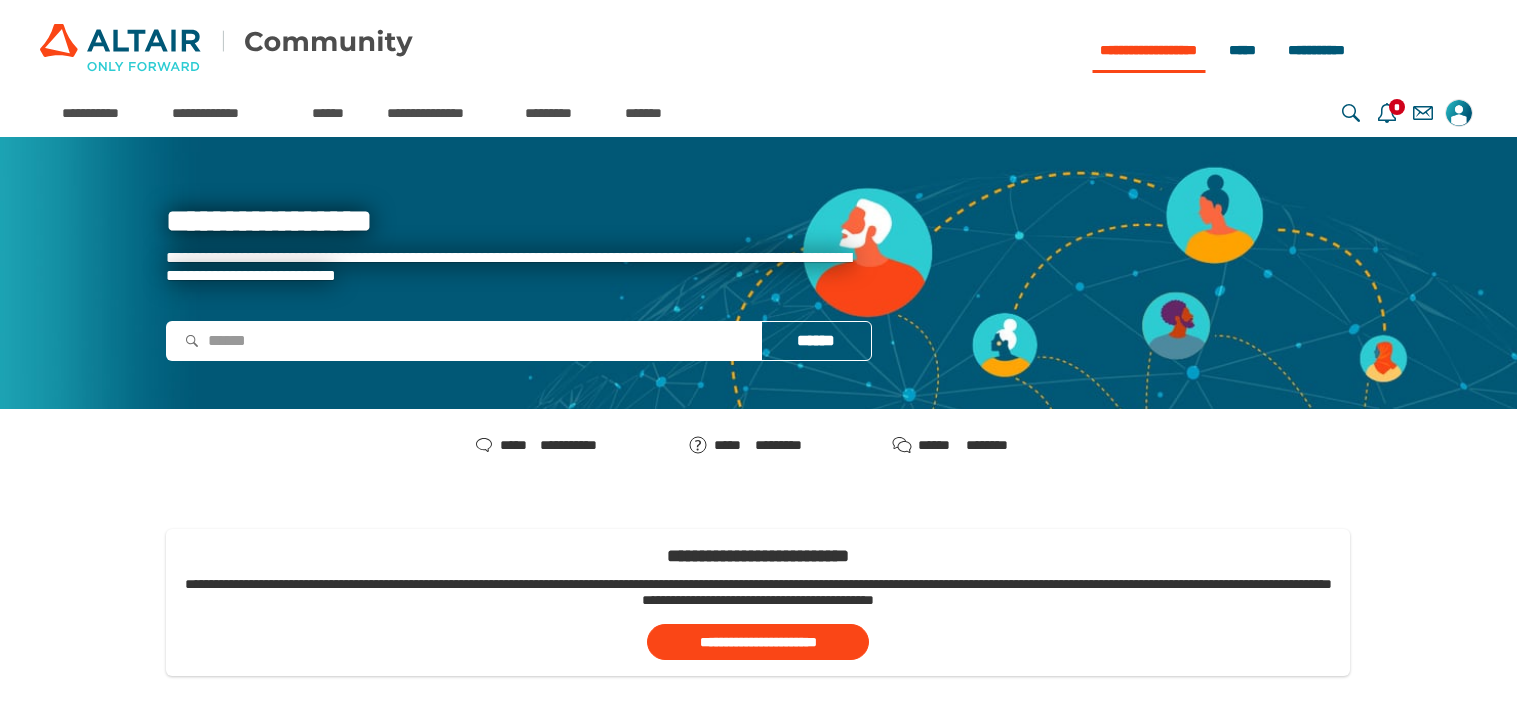 scroll, scrollTop: 0, scrollLeft: 0, axis: both 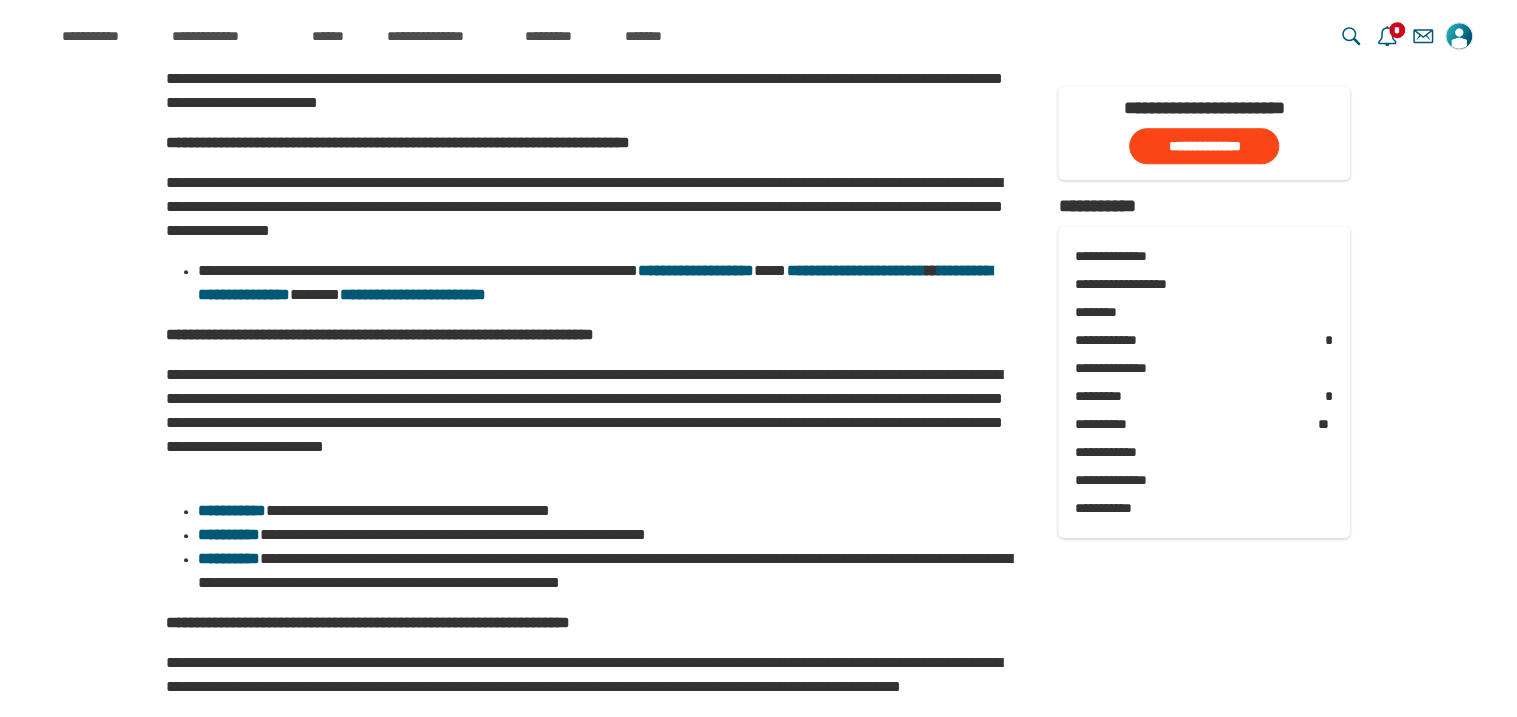 click on "**********" at bounding box center (592, 423) 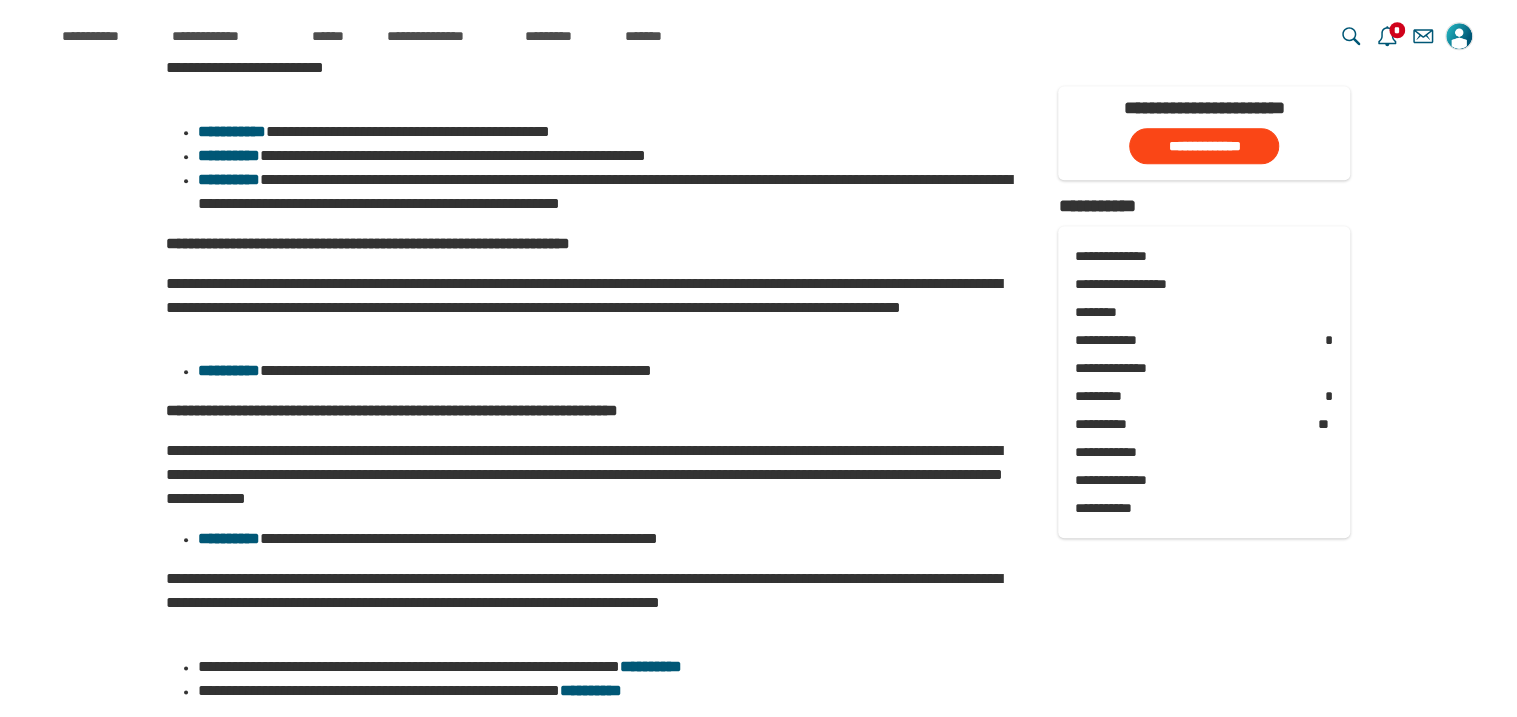 scroll, scrollTop: 933, scrollLeft: 0, axis: vertical 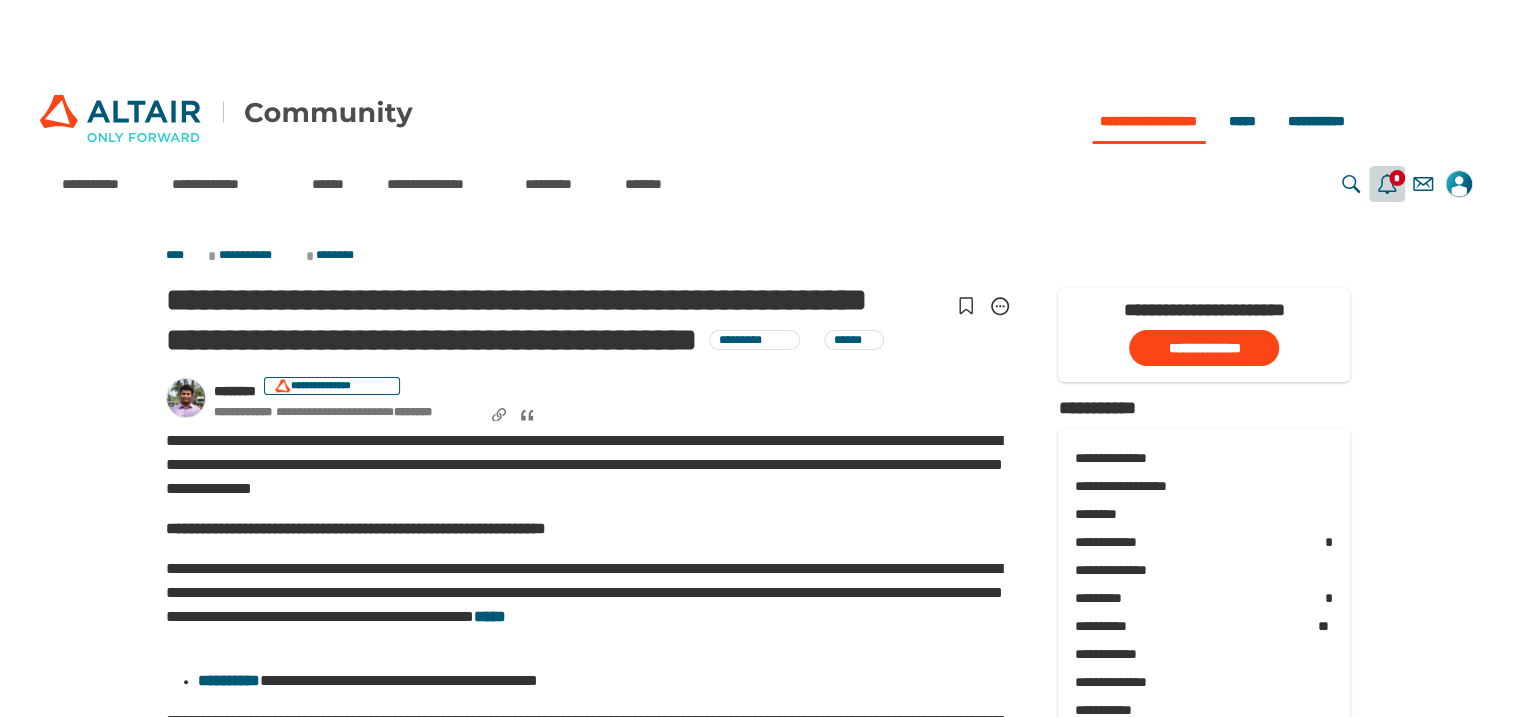 click on "*" at bounding box center (1397, 178) 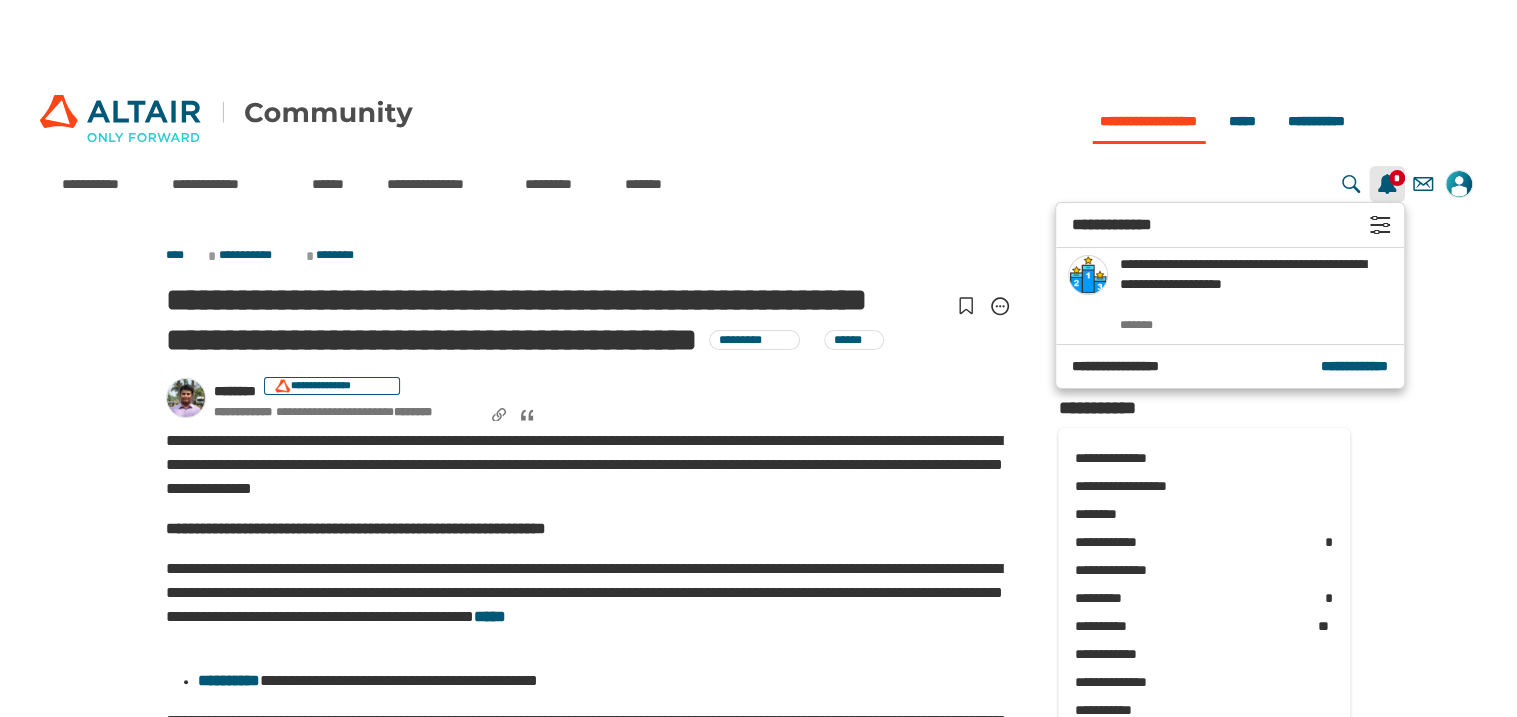click on "**********" at bounding box center (758, 1122) 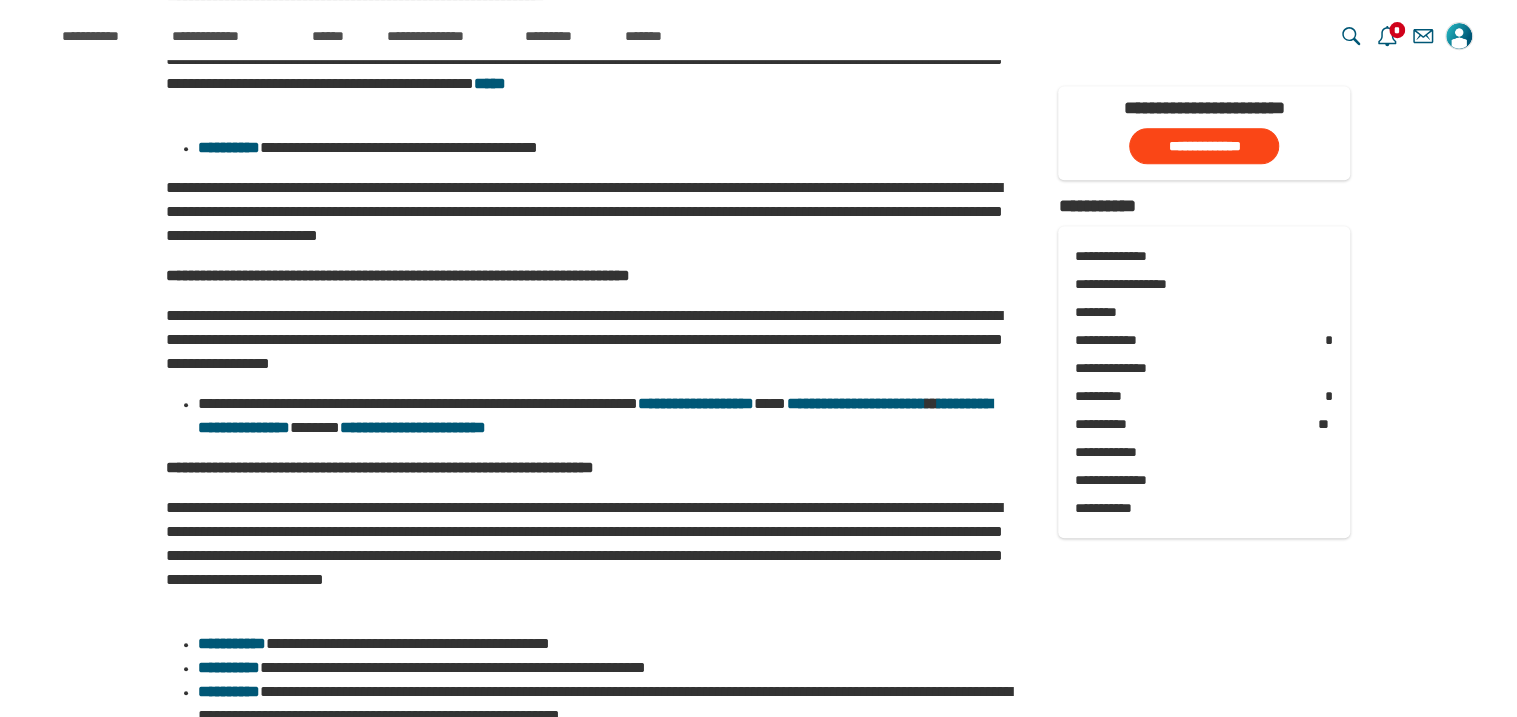 scroll, scrollTop: 666, scrollLeft: 0, axis: vertical 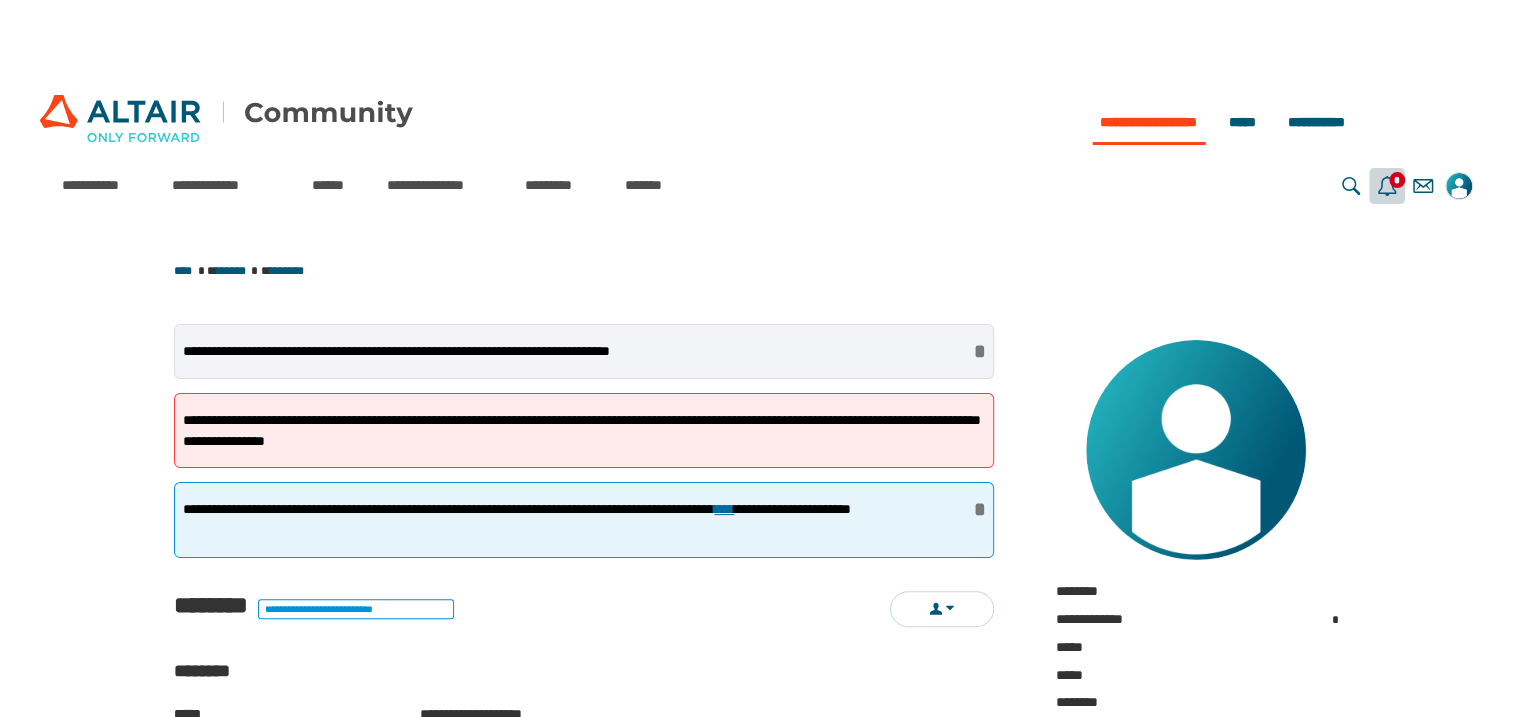 click on "*" at bounding box center (1397, 180) 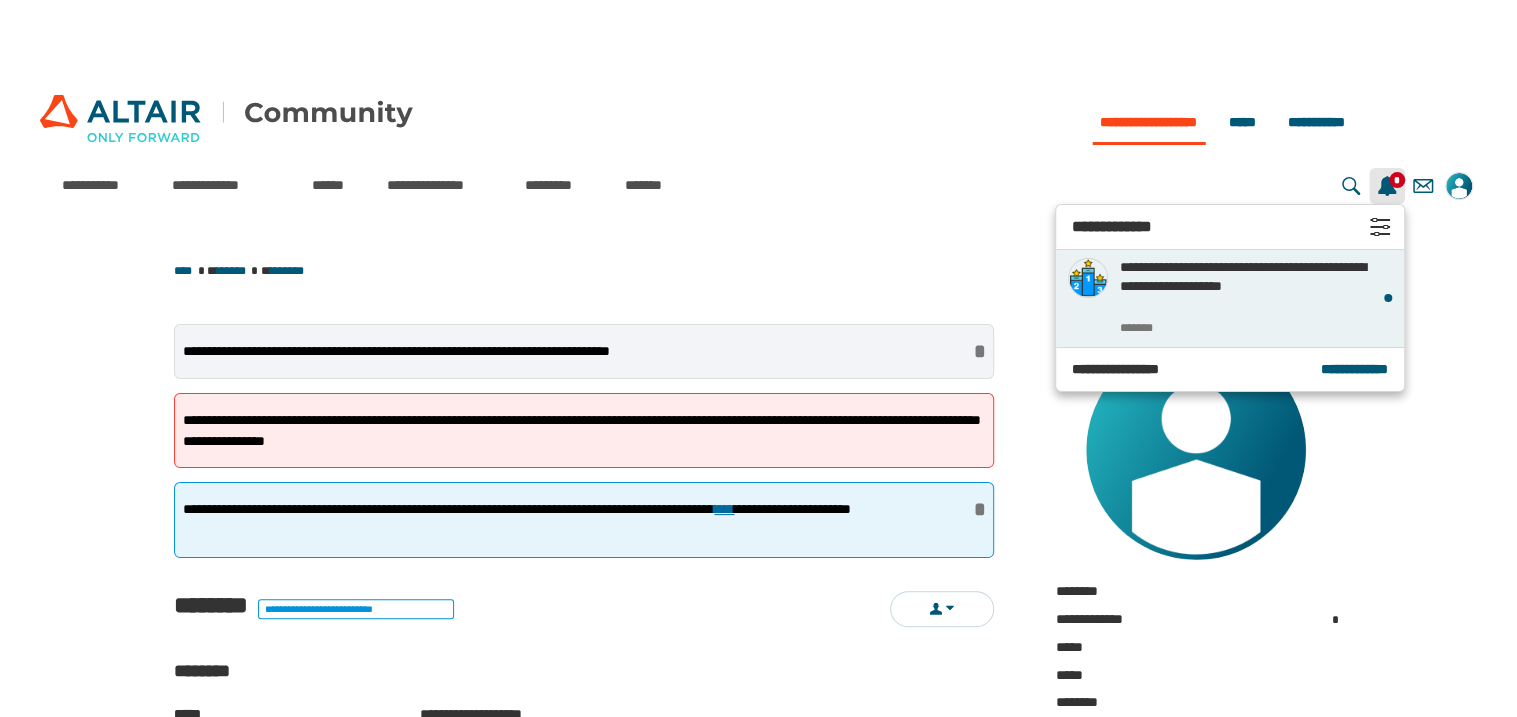 click on "**********" at bounding box center [1246, 287] 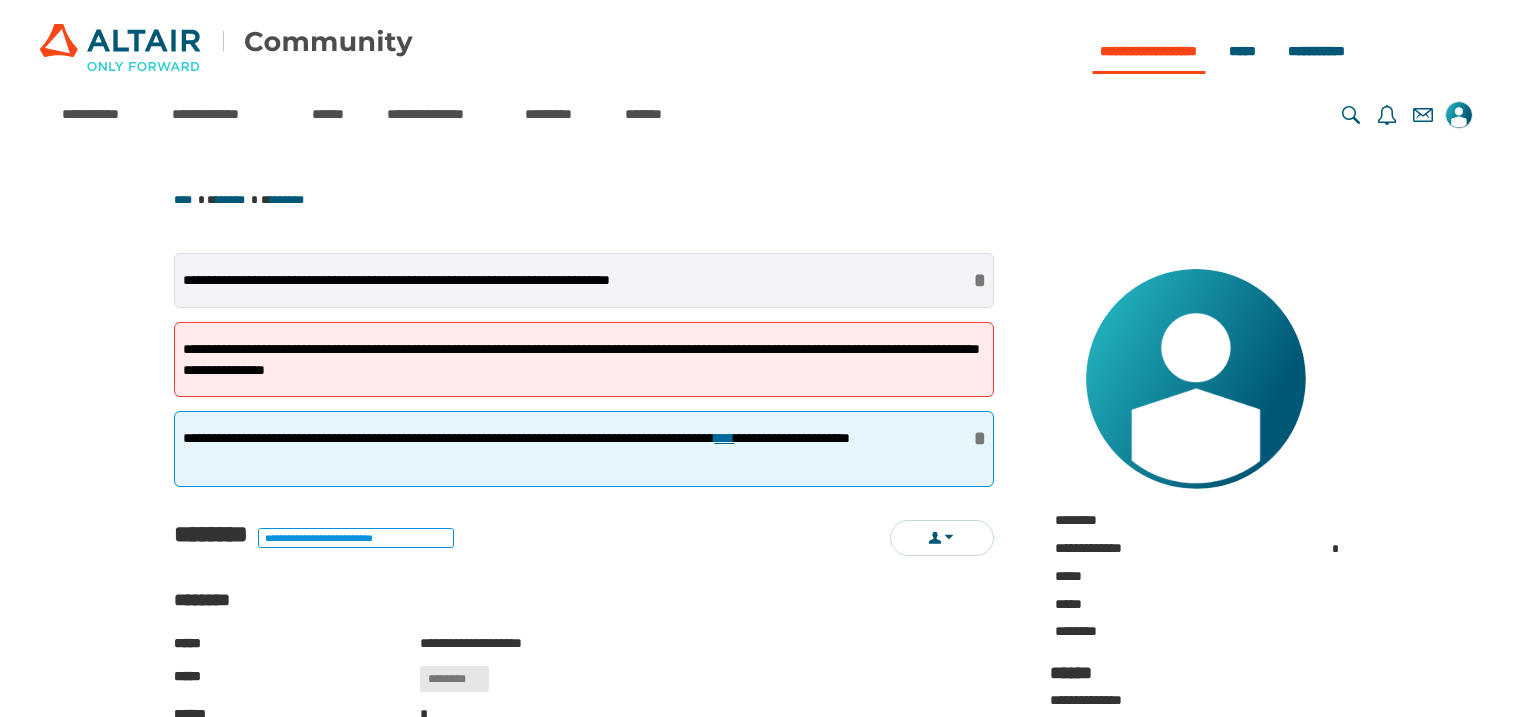 scroll, scrollTop: 0, scrollLeft: 0, axis: both 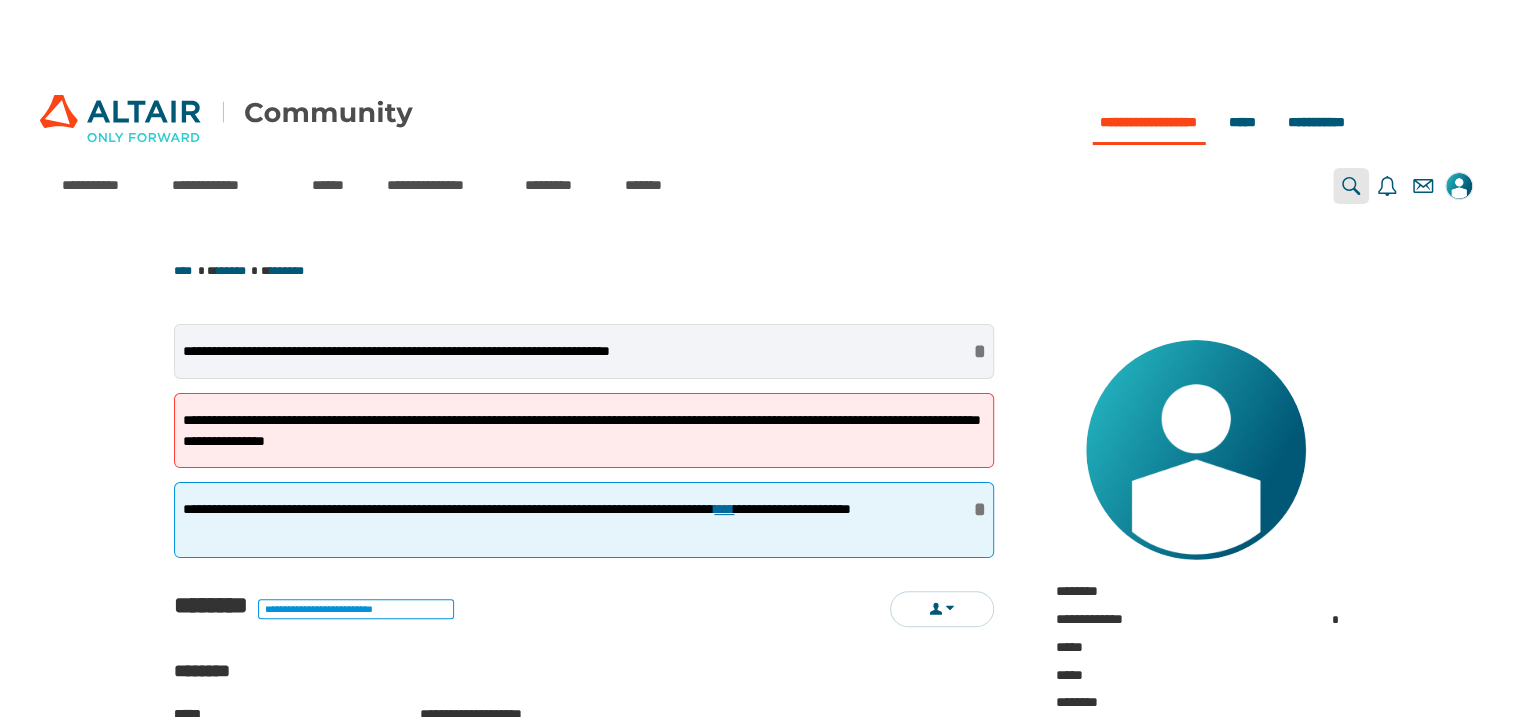 click at bounding box center [1351, 186] 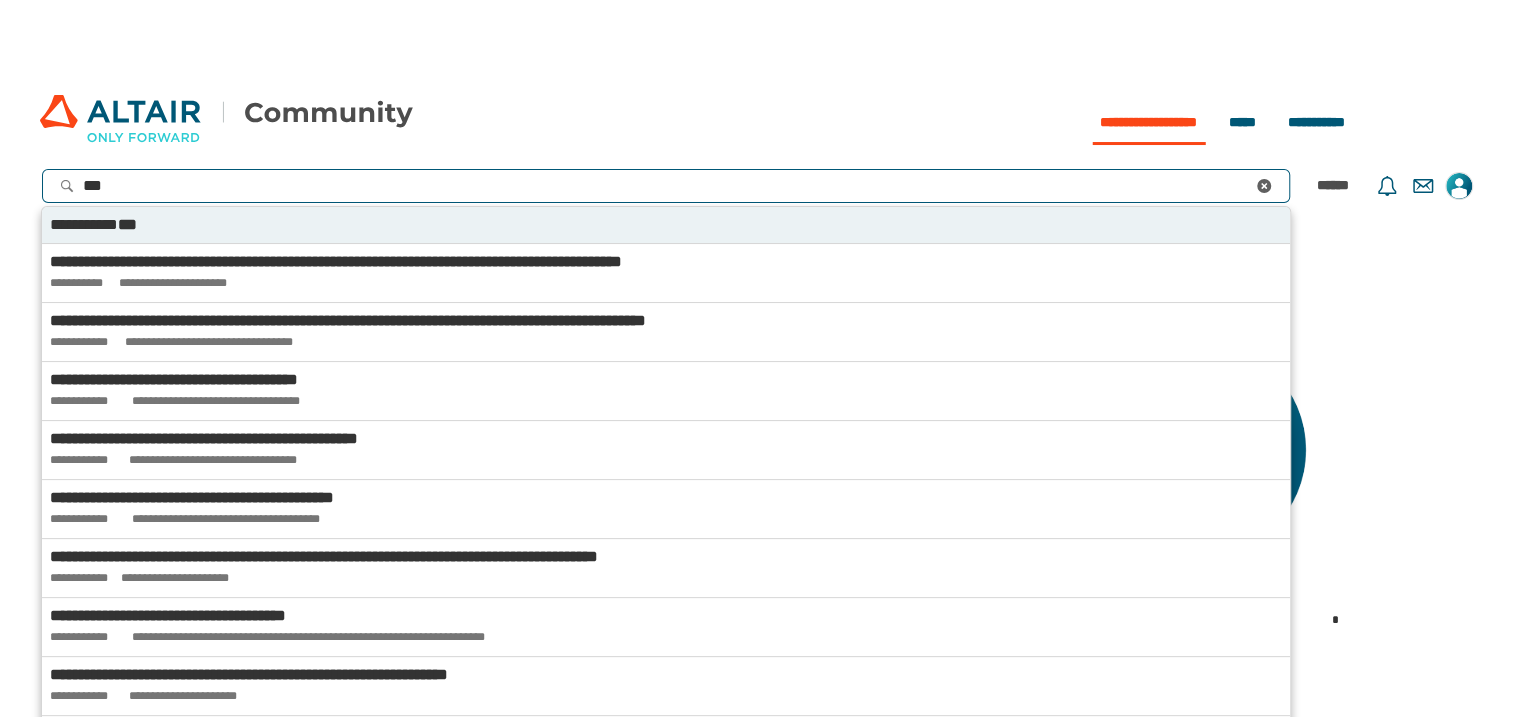 type on "****" 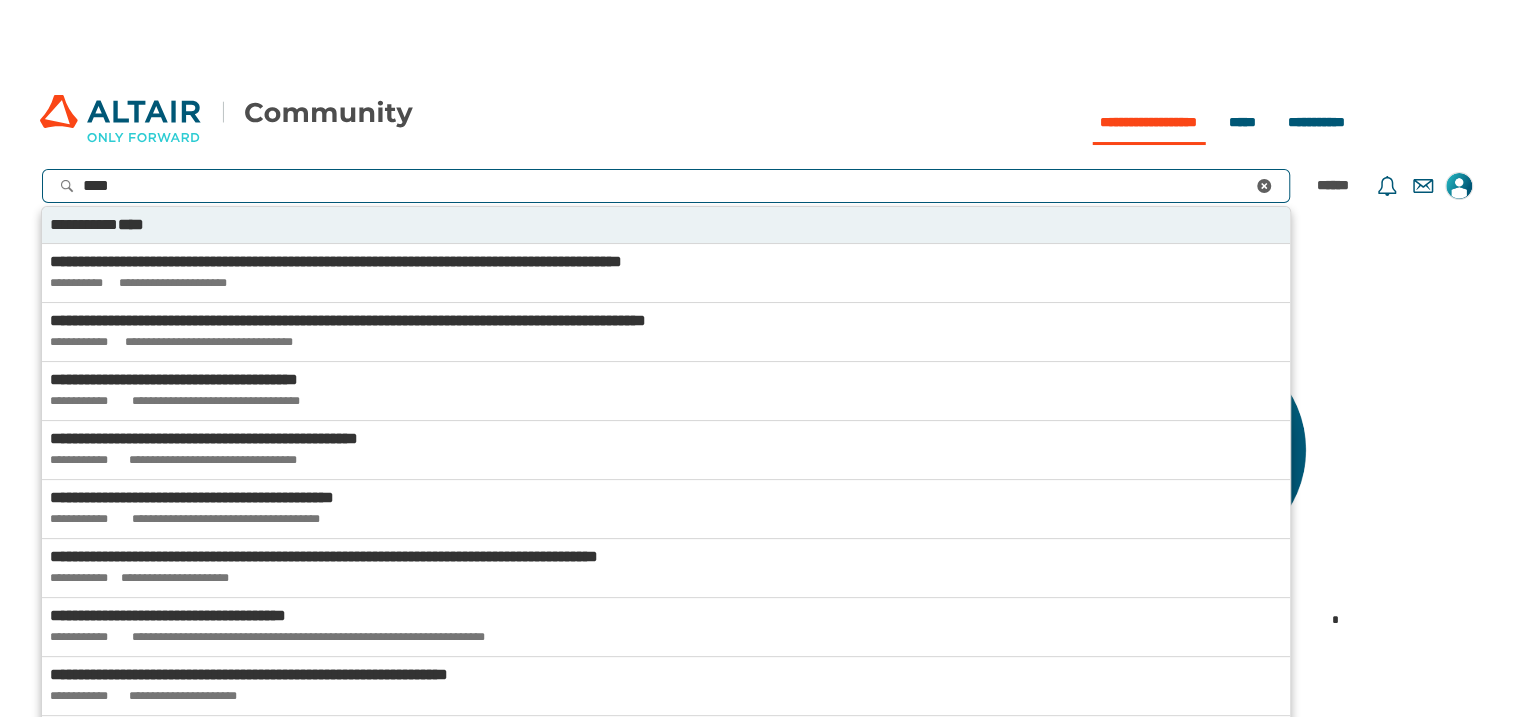 type 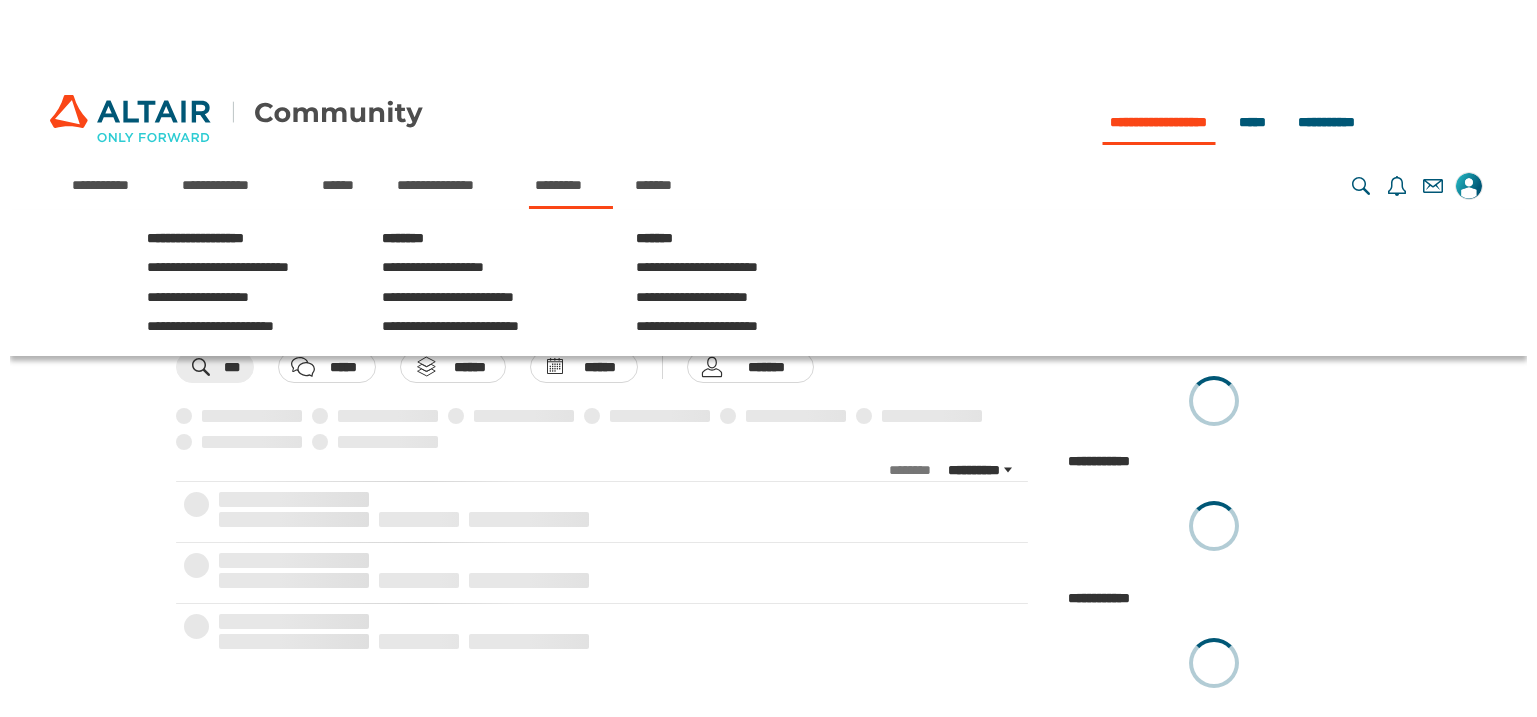 scroll, scrollTop: 0, scrollLeft: 0, axis: both 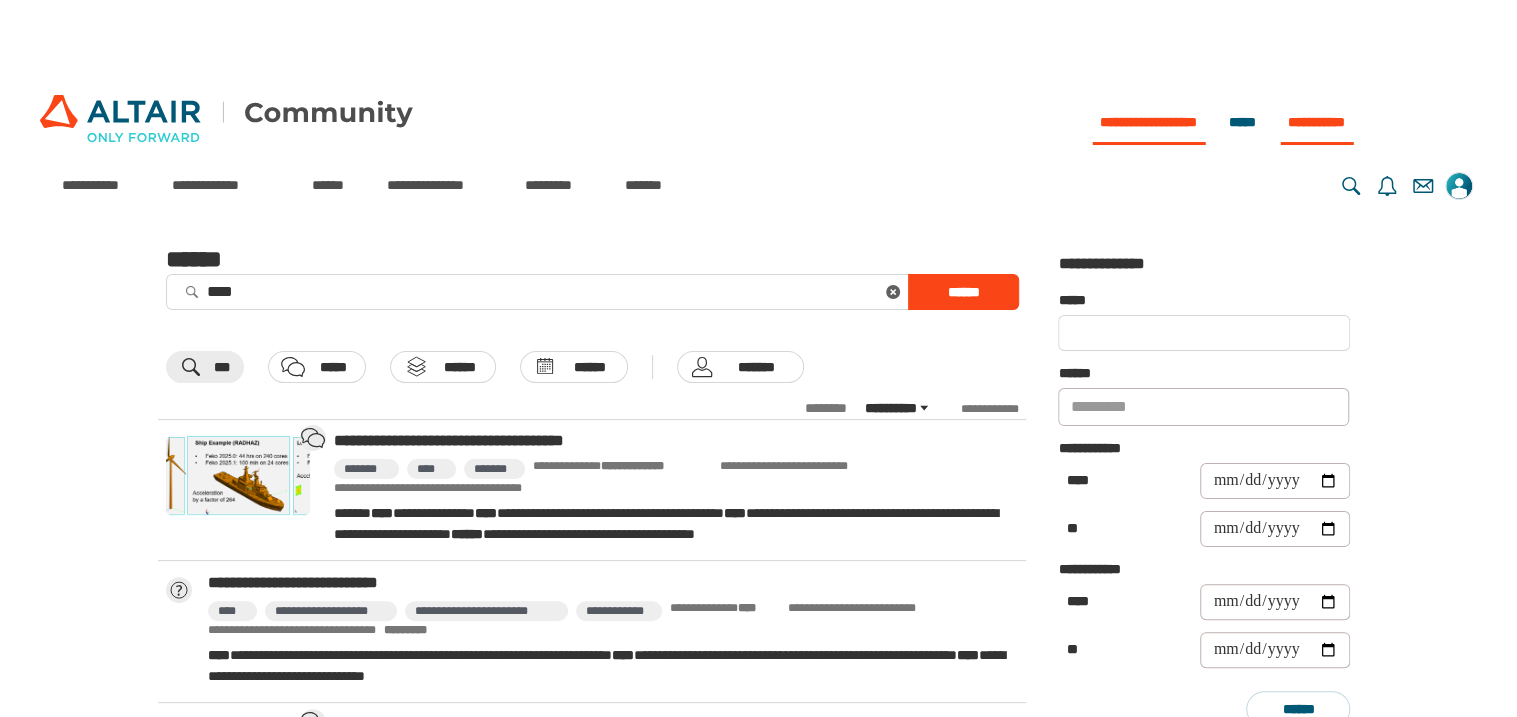 click on "**********" at bounding box center [1316, 122] 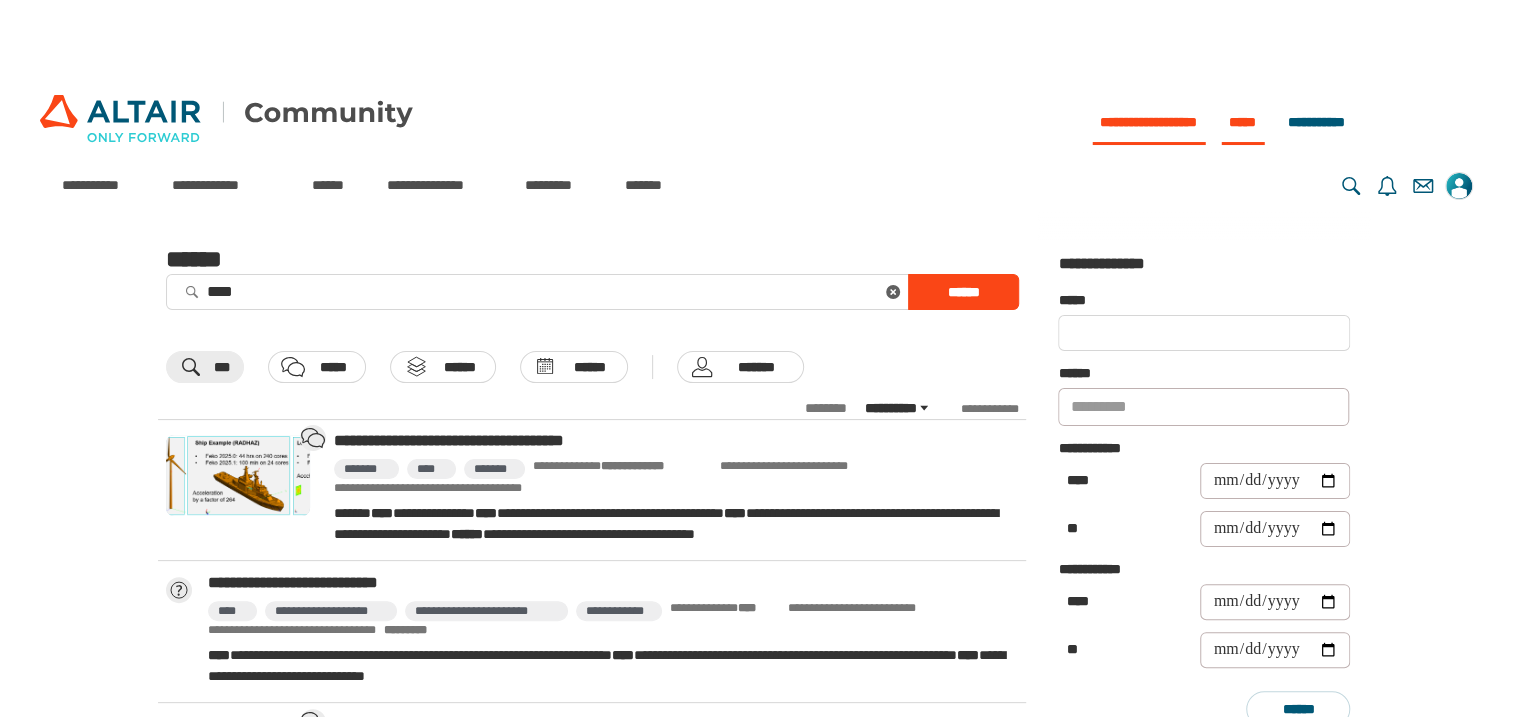click on "*****" at bounding box center [1242, 122] 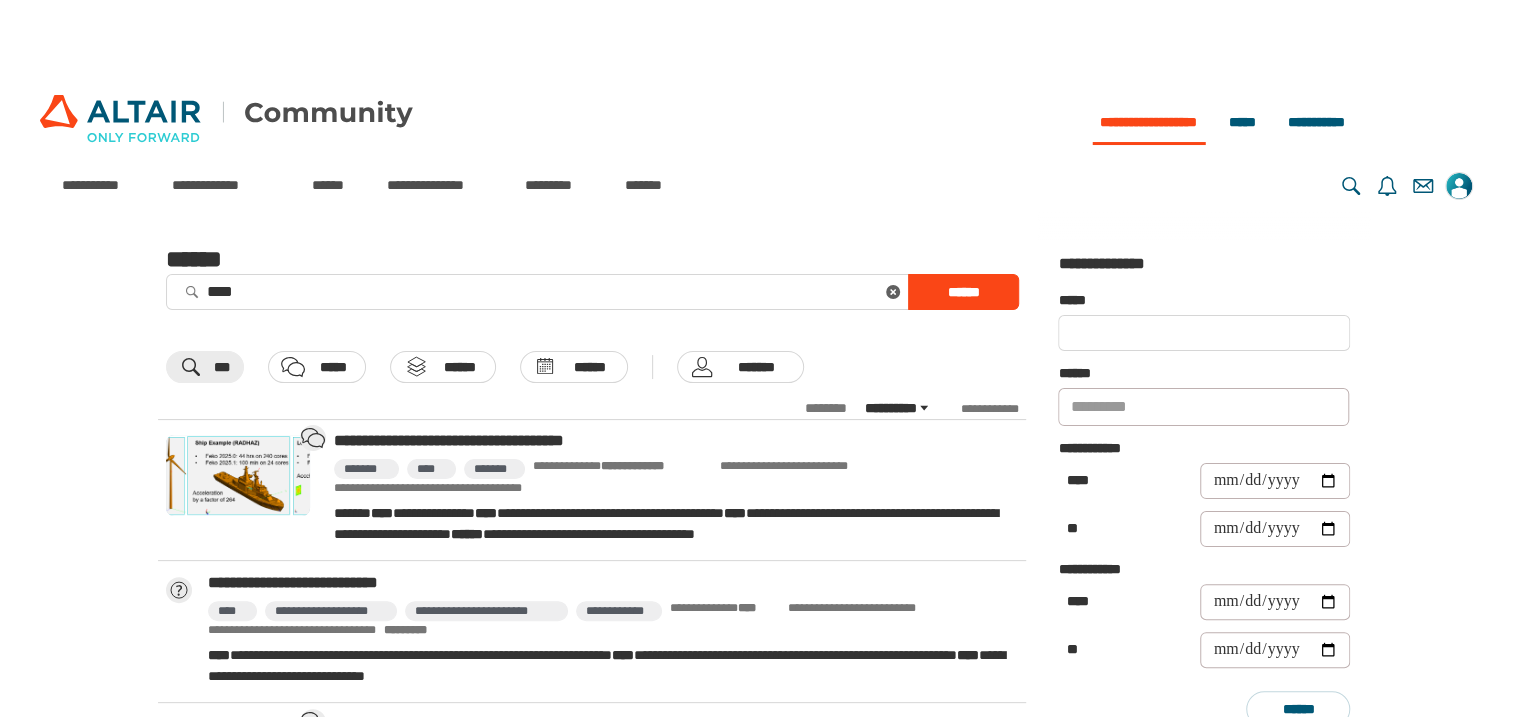 click on "**********" at bounding box center (758, 110) 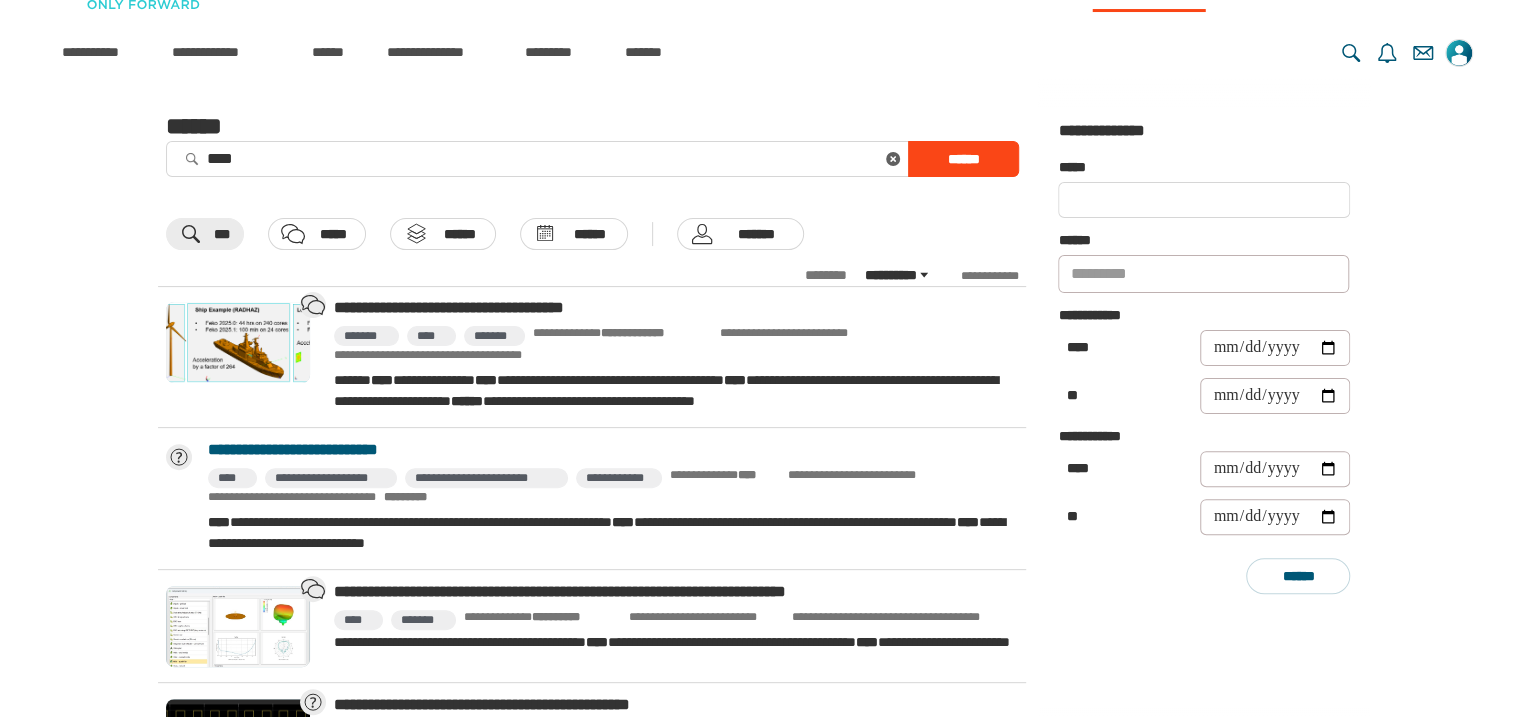 click on "**********" at bounding box center (613, 450) 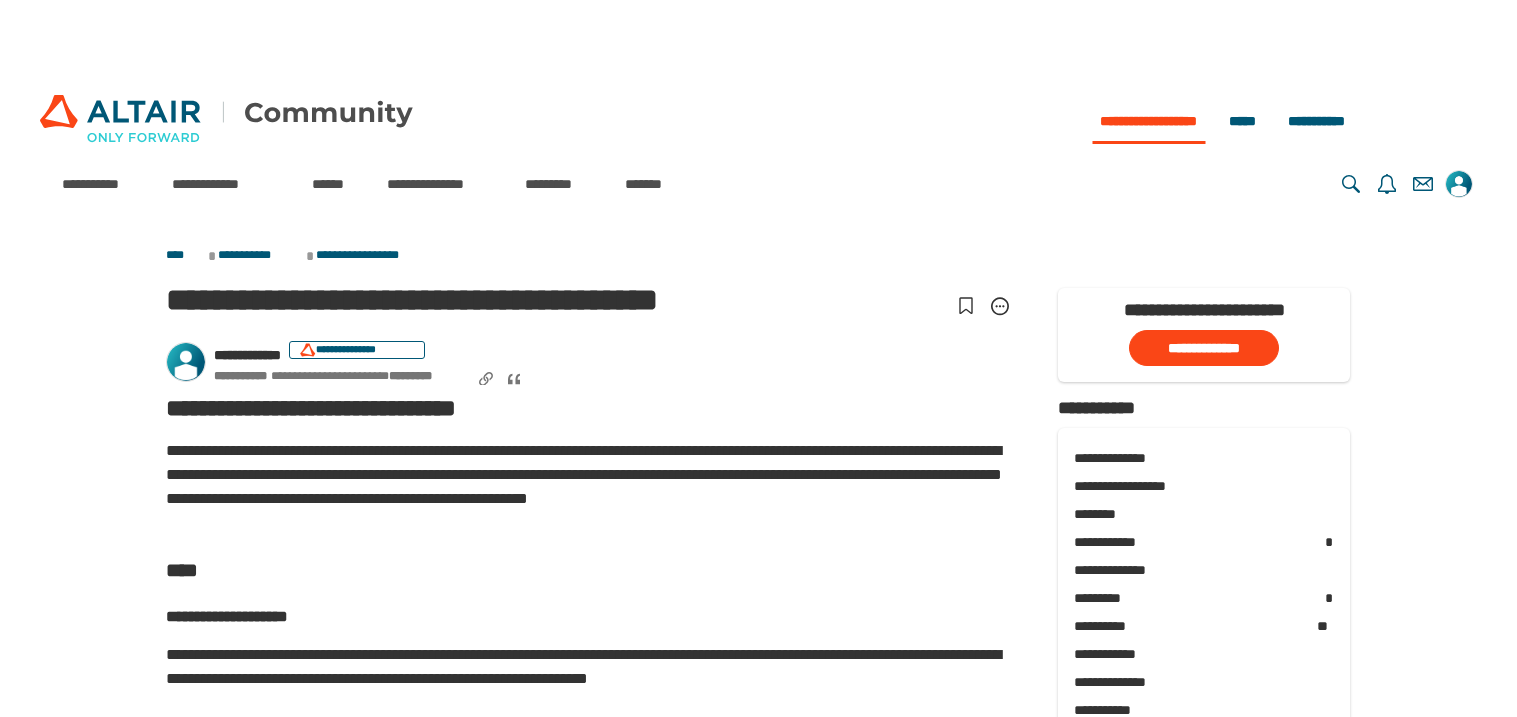 scroll, scrollTop: 0, scrollLeft: 0, axis: both 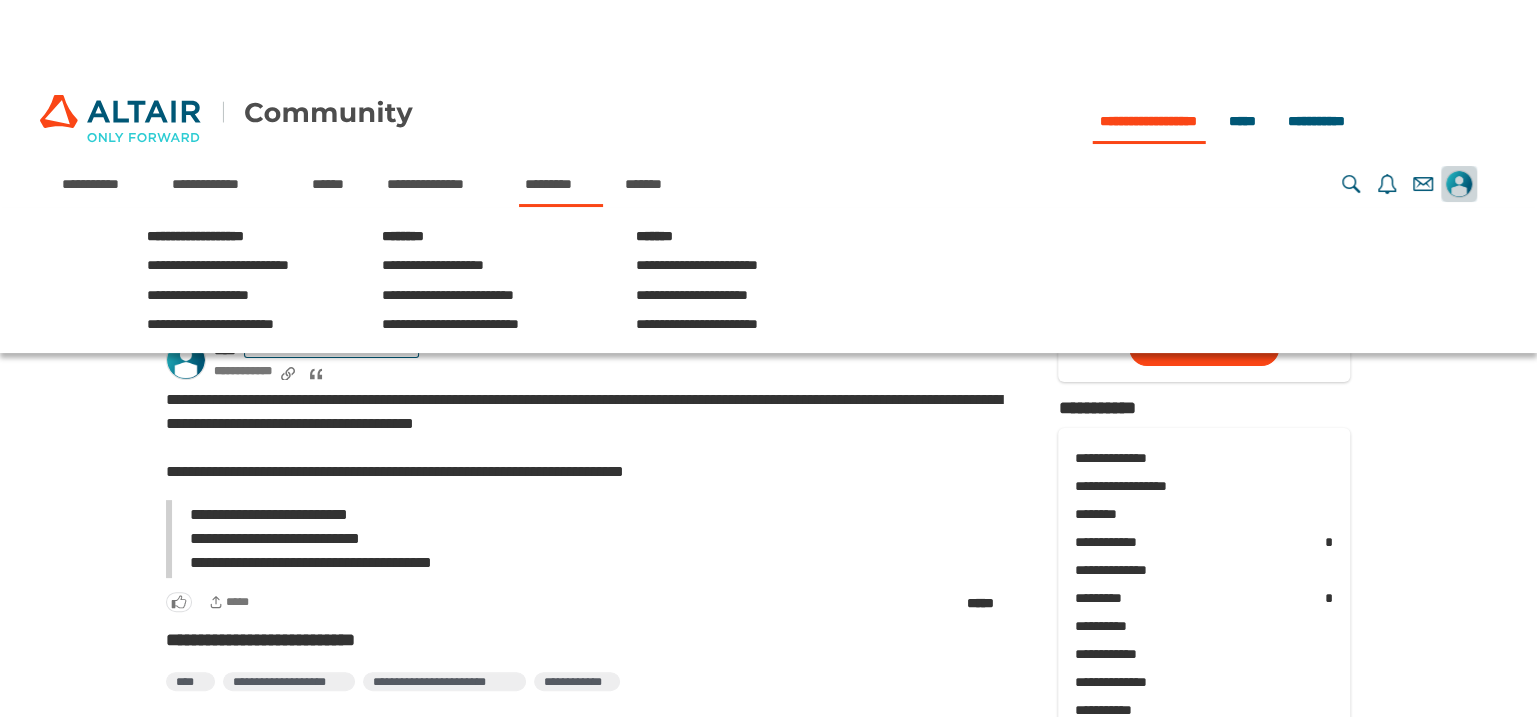 click at bounding box center [1459, 184] 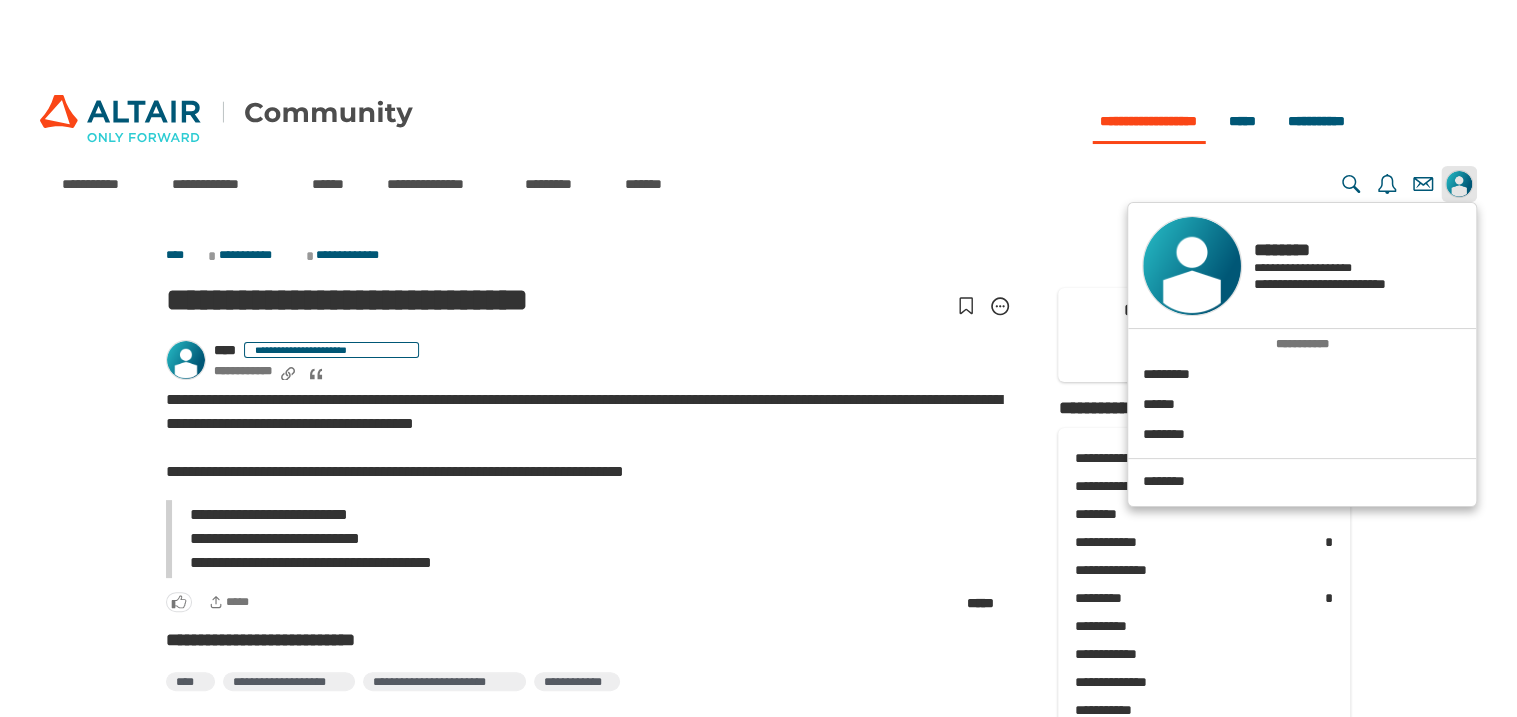 click on "**********" at bounding box center [1347, 284] 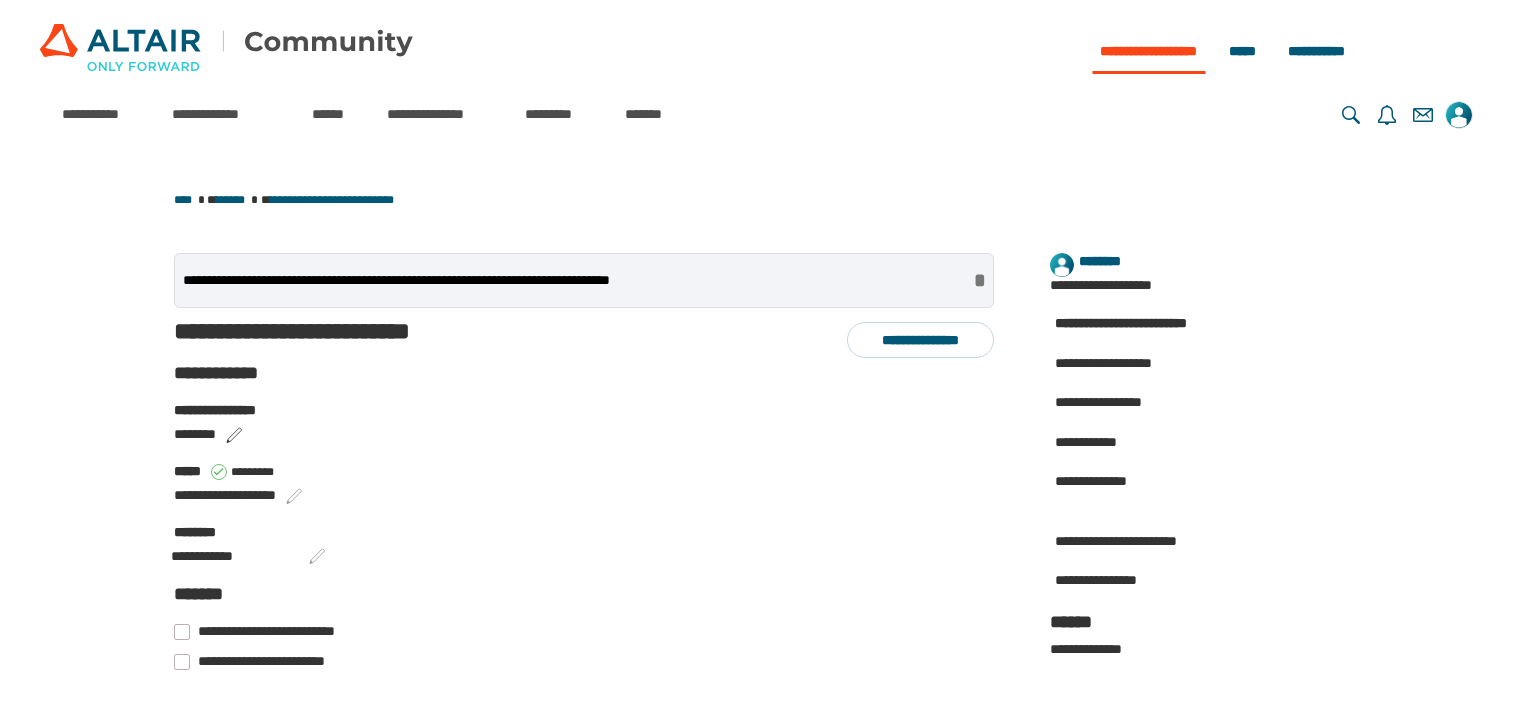 scroll, scrollTop: 0, scrollLeft: 0, axis: both 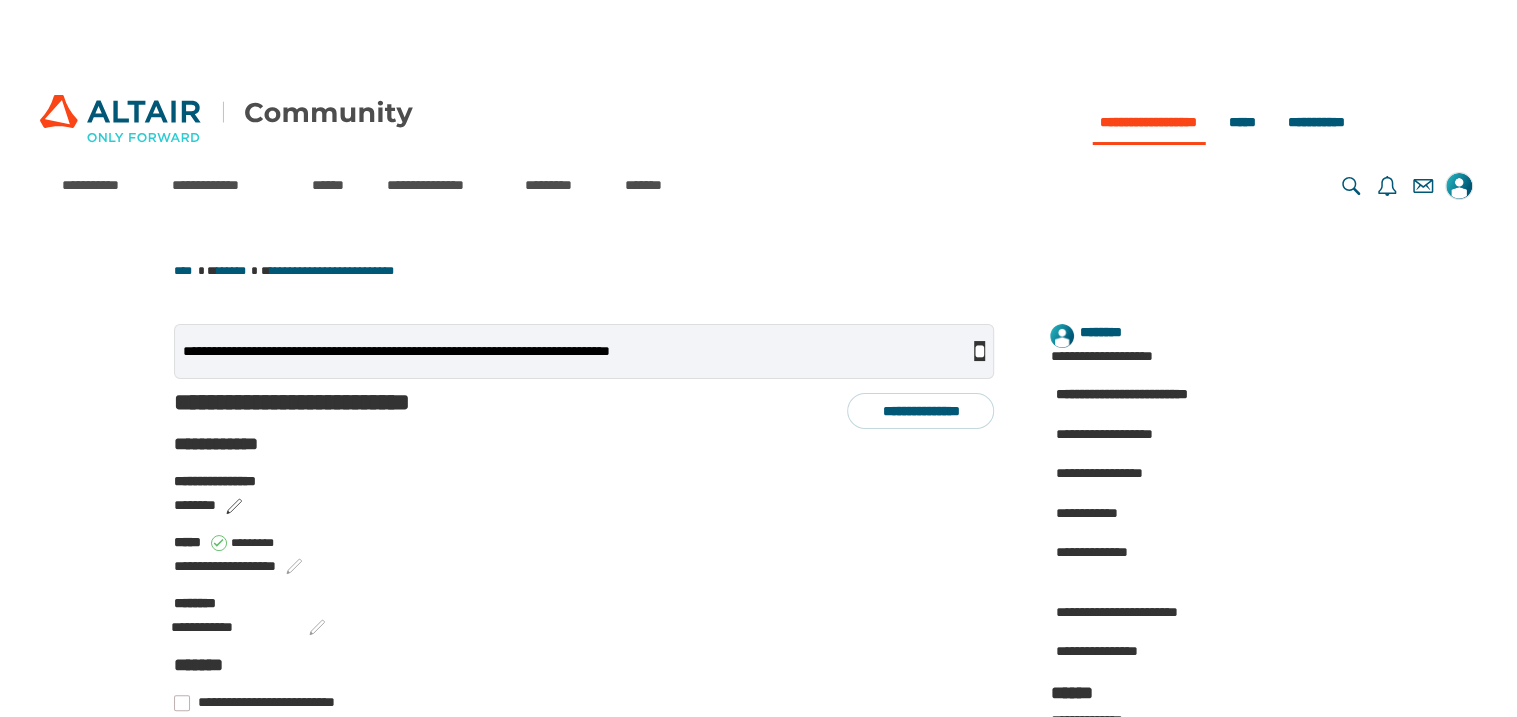 click on "*" at bounding box center (980, 351) 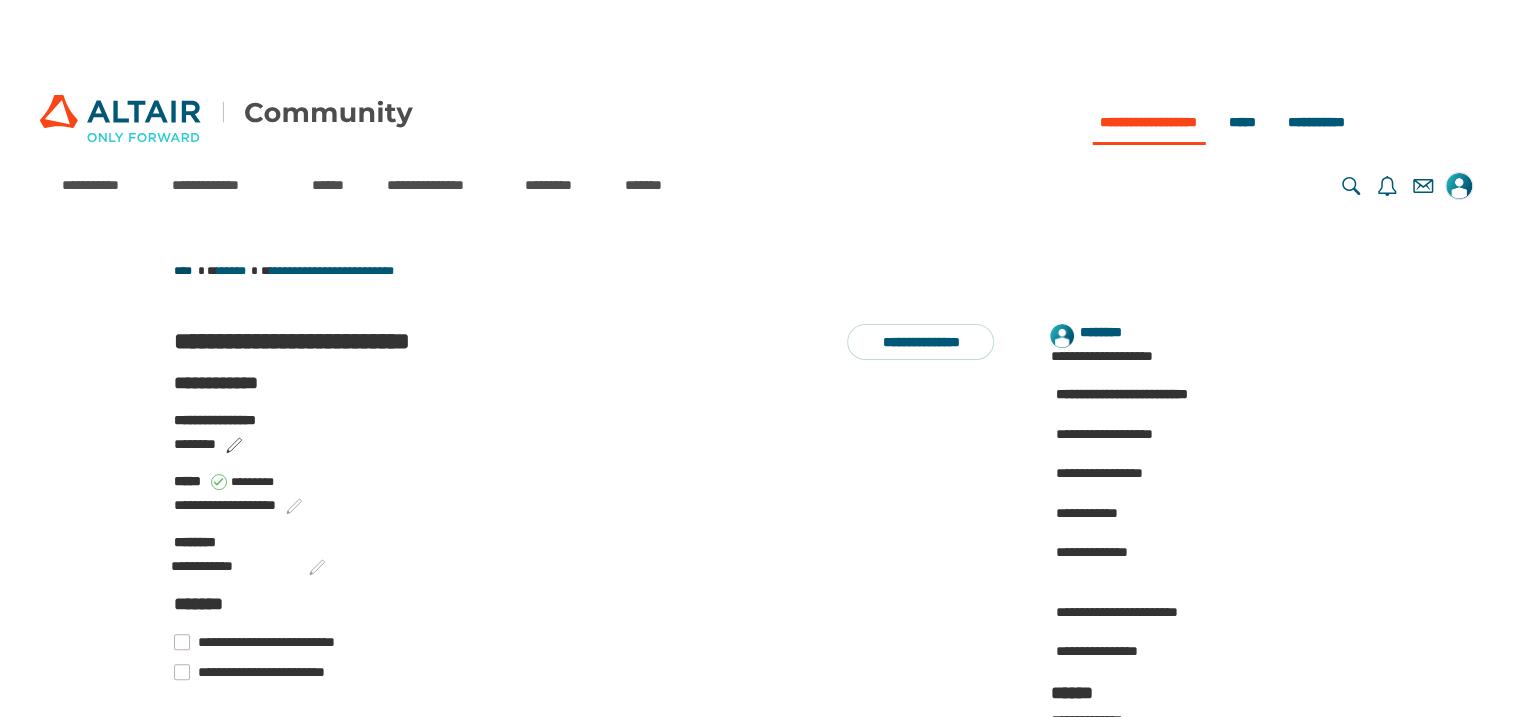 click on "****" at bounding box center [183, 271] 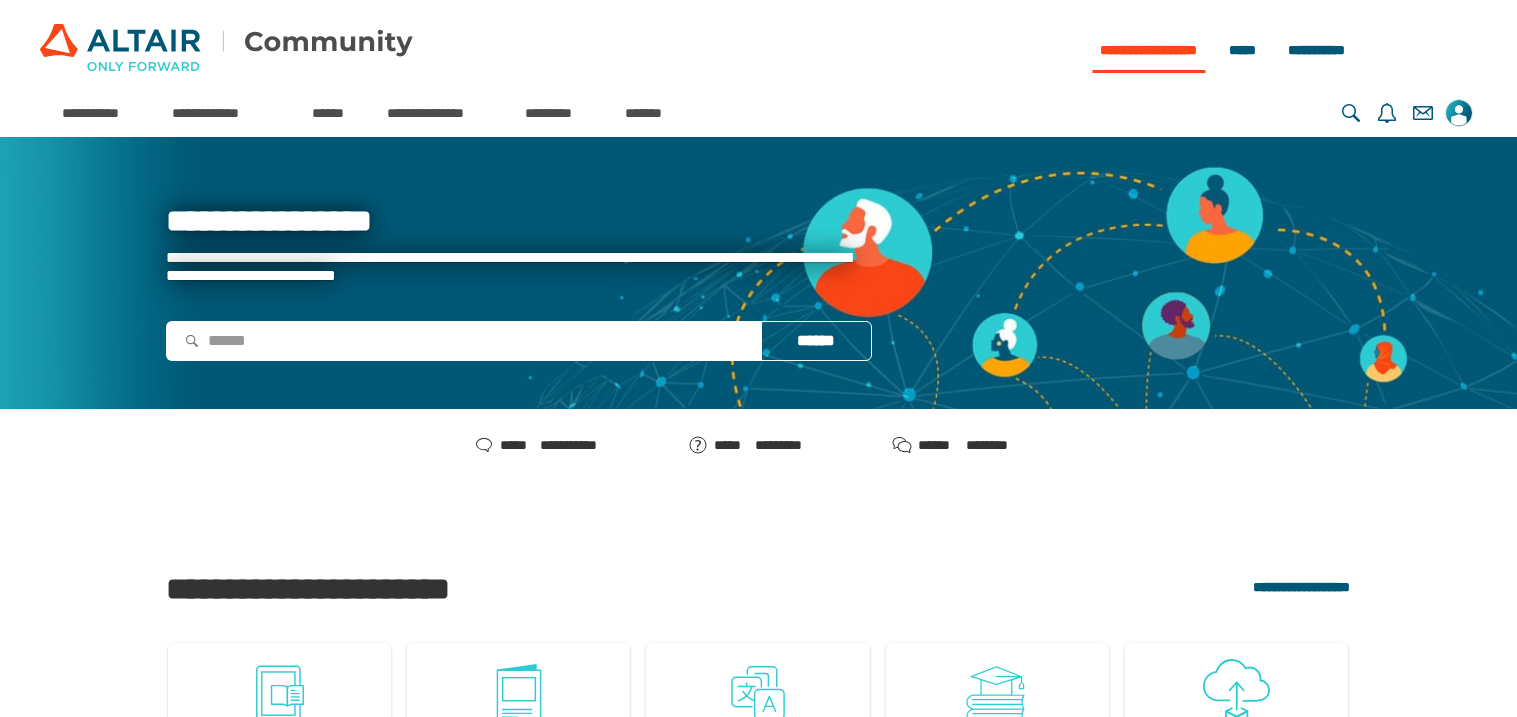 scroll, scrollTop: 0, scrollLeft: 0, axis: both 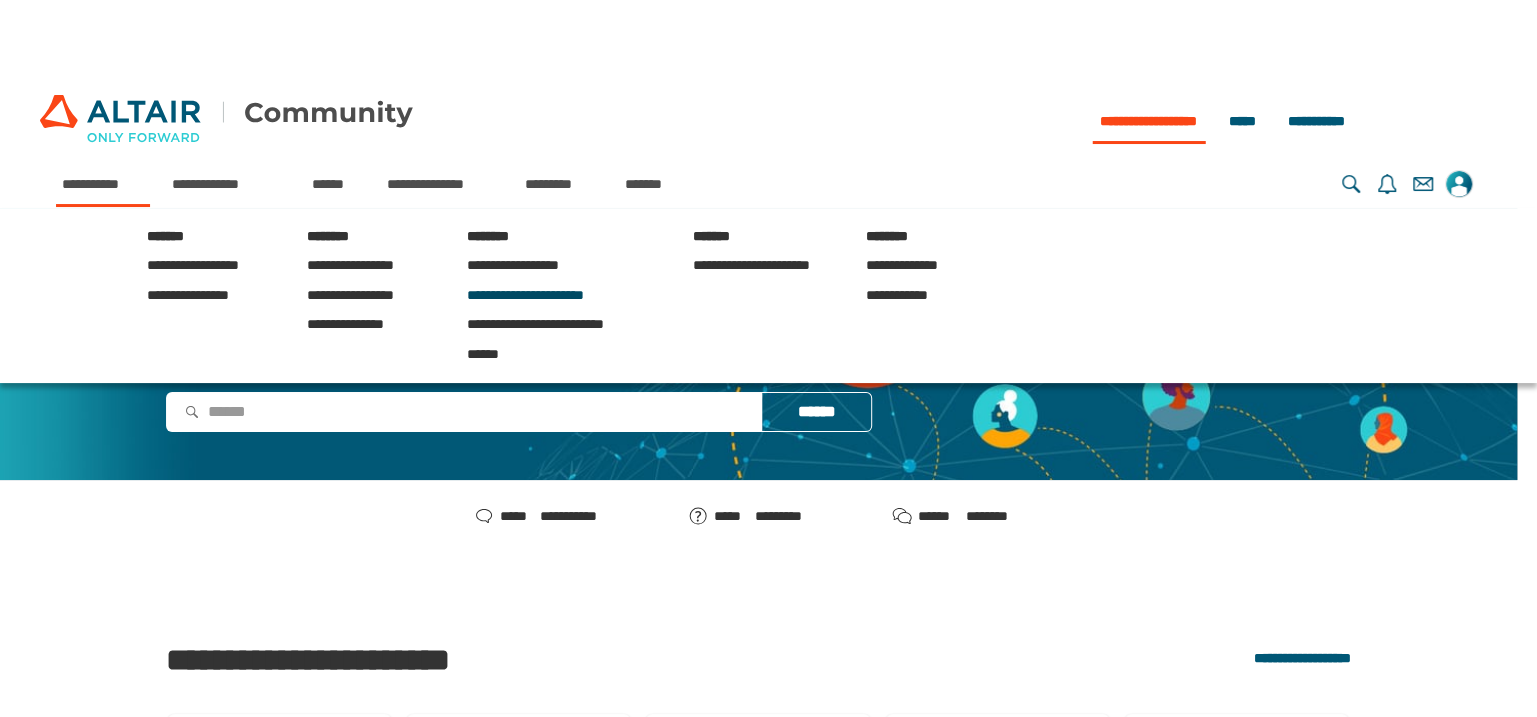 click on "**********" at bounding box center (525, 295) 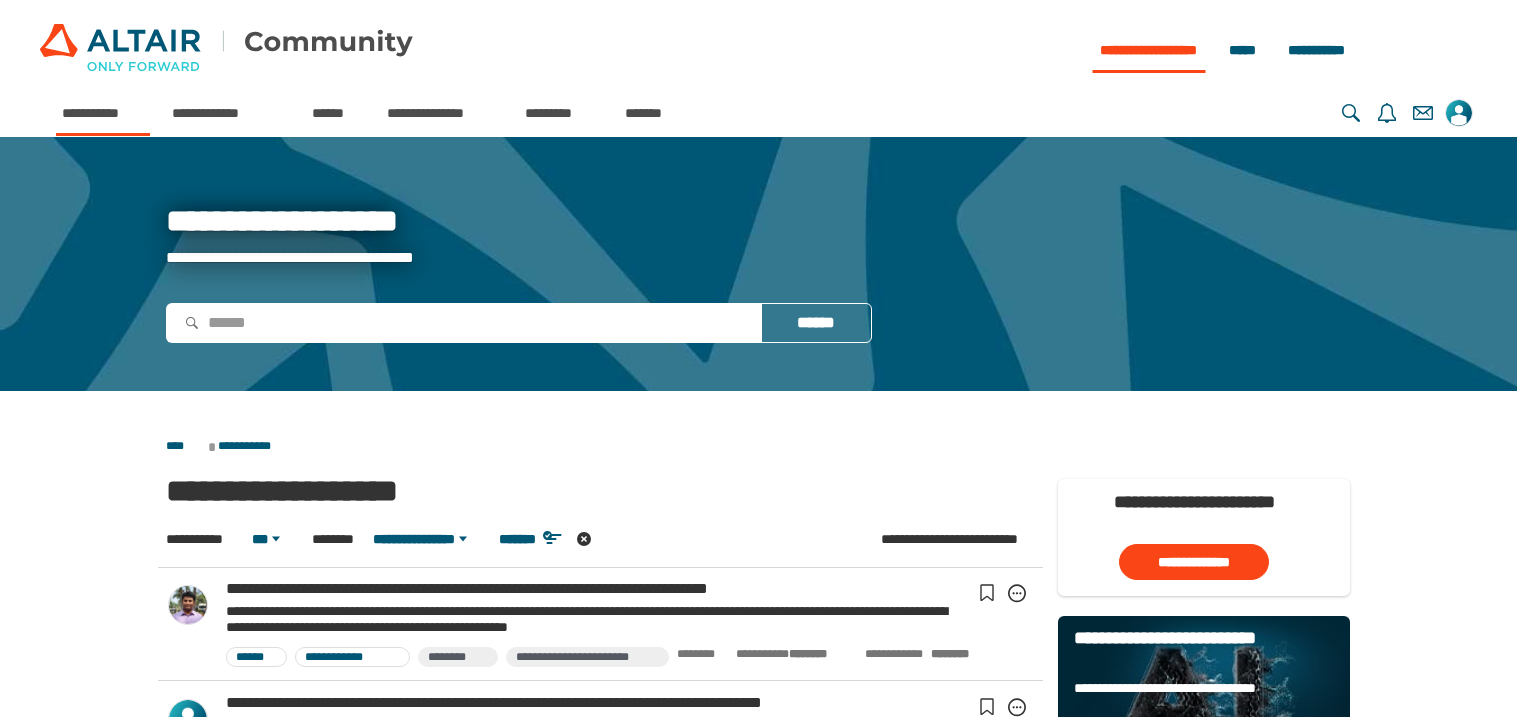 scroll, scrollTop: 0, scrollLeft: 0, axis: both 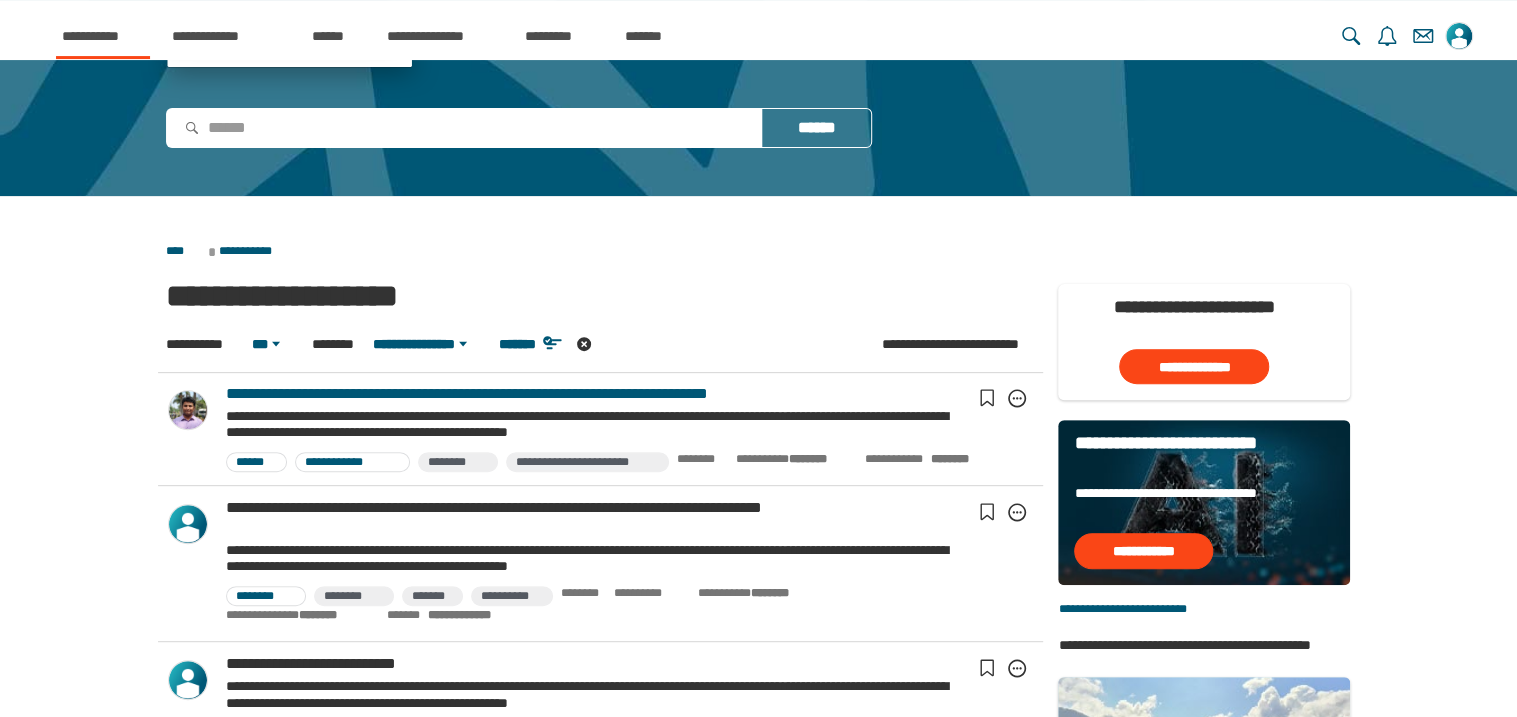 click on "**********" at bounding box center [592, 394] 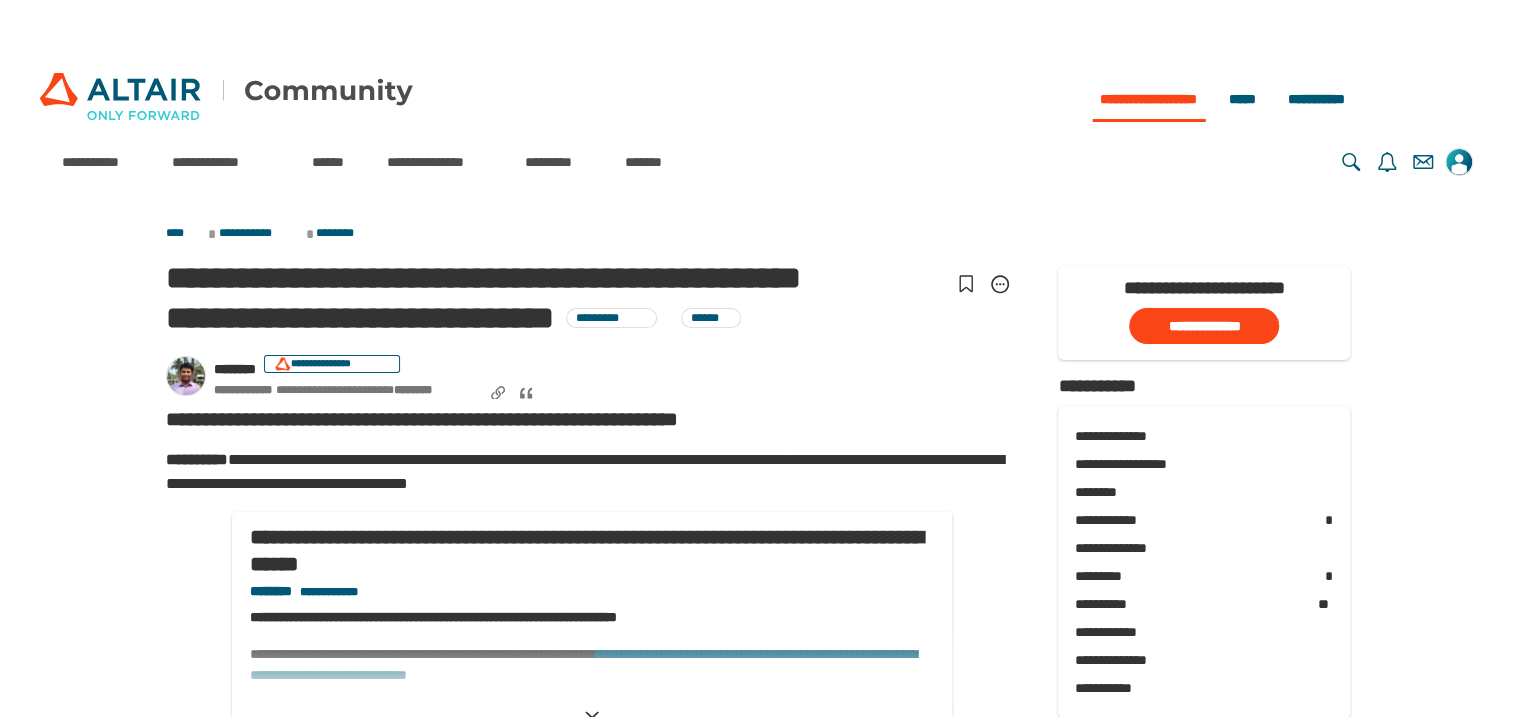 scroll, scrollTop: 0, scrollLeft: 0, axis: both 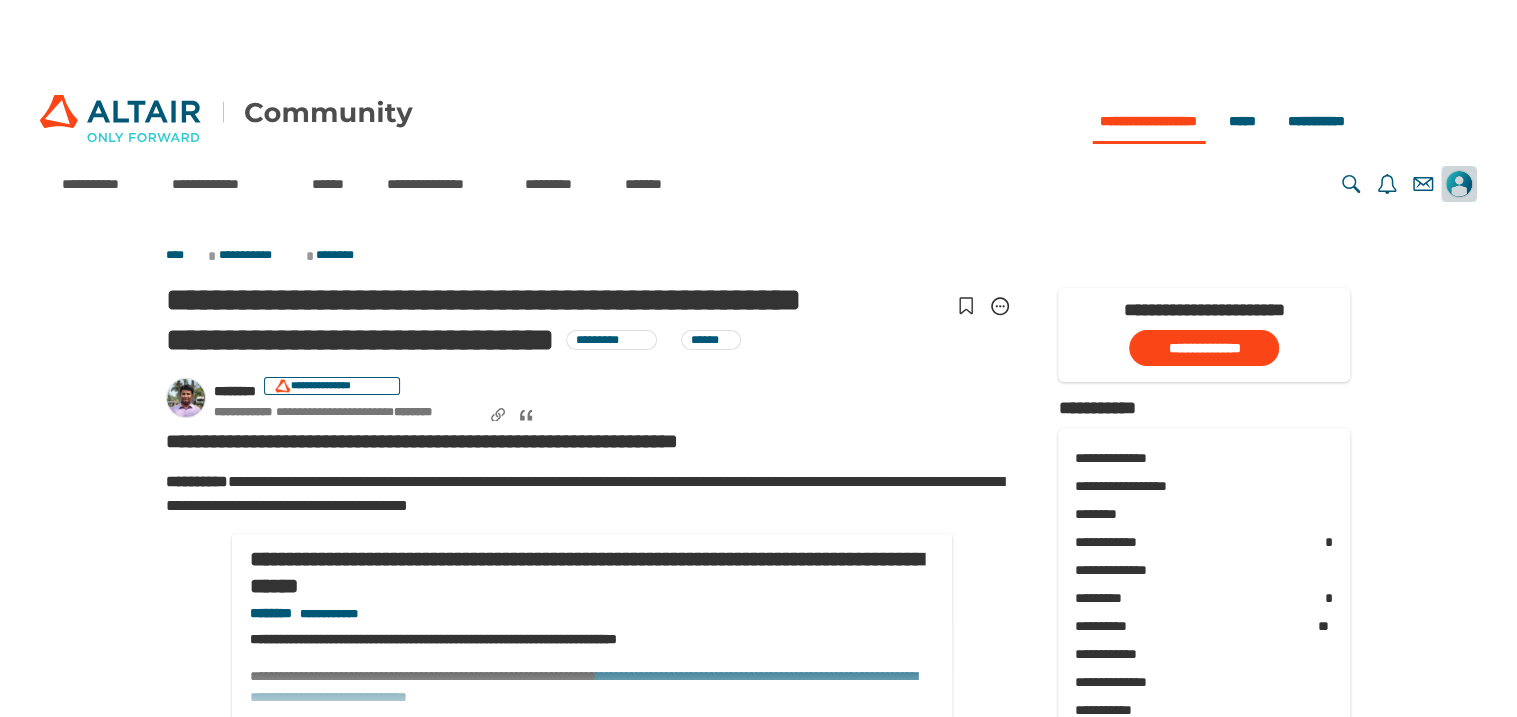 click at bounding box center [1459, 184] 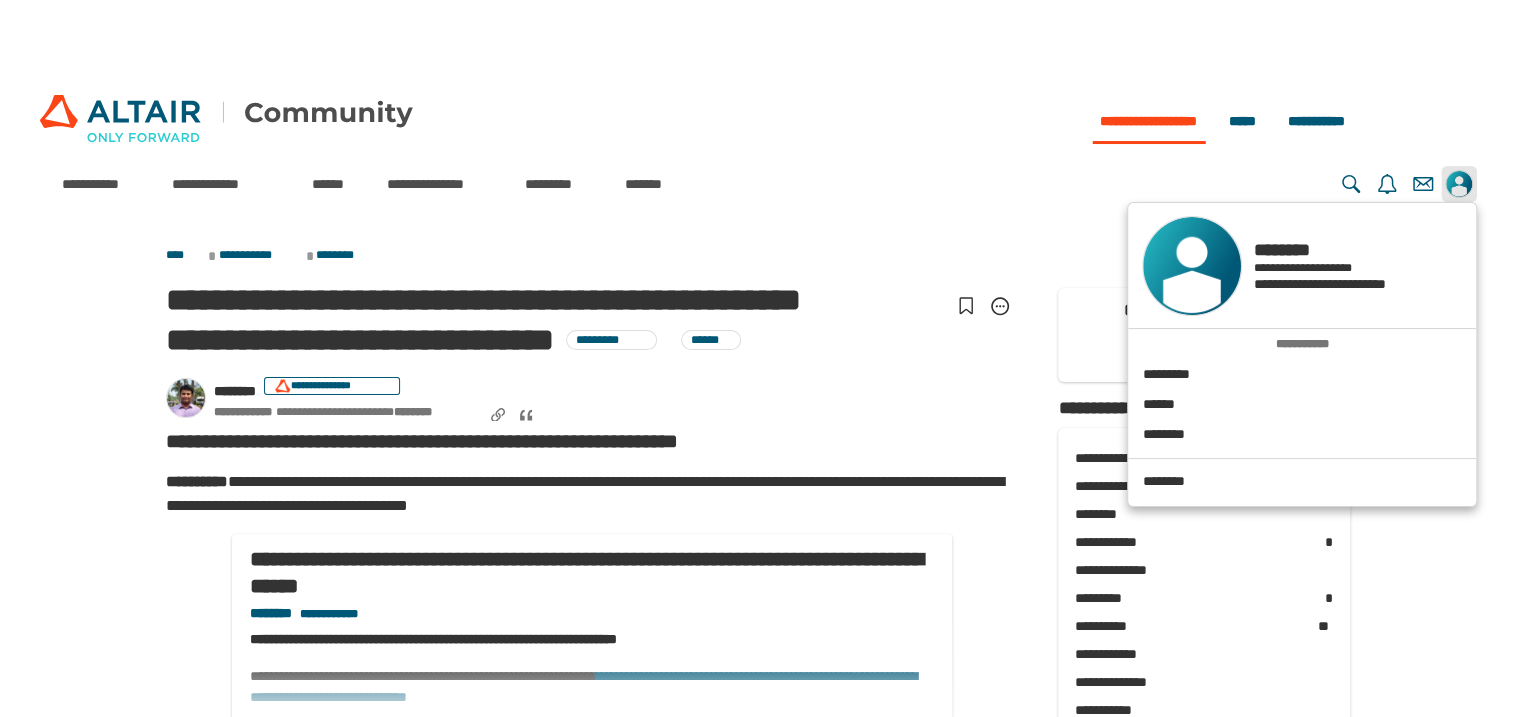 click at bounding box center (1192, 266) 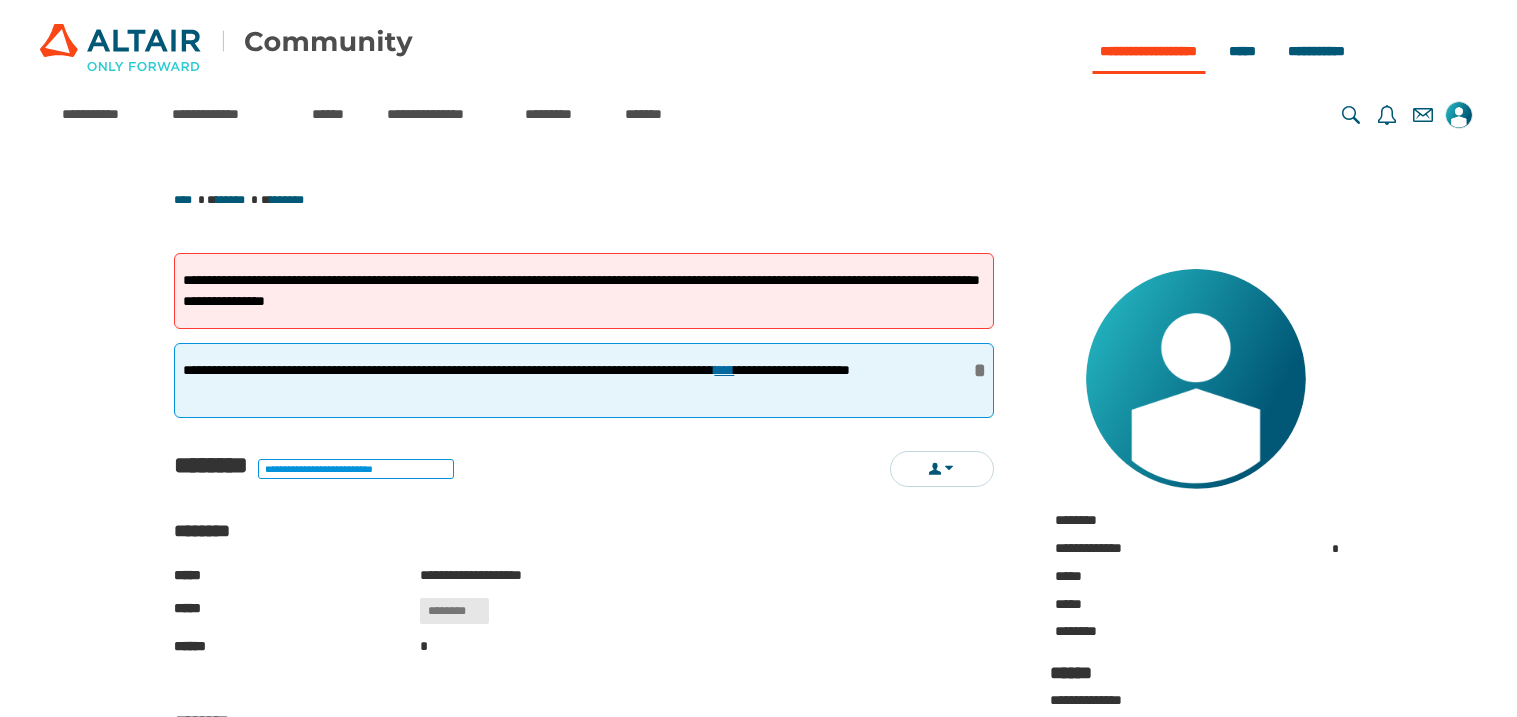 scroll, scrollTop: 0, scrollLeft: 0, axis: both 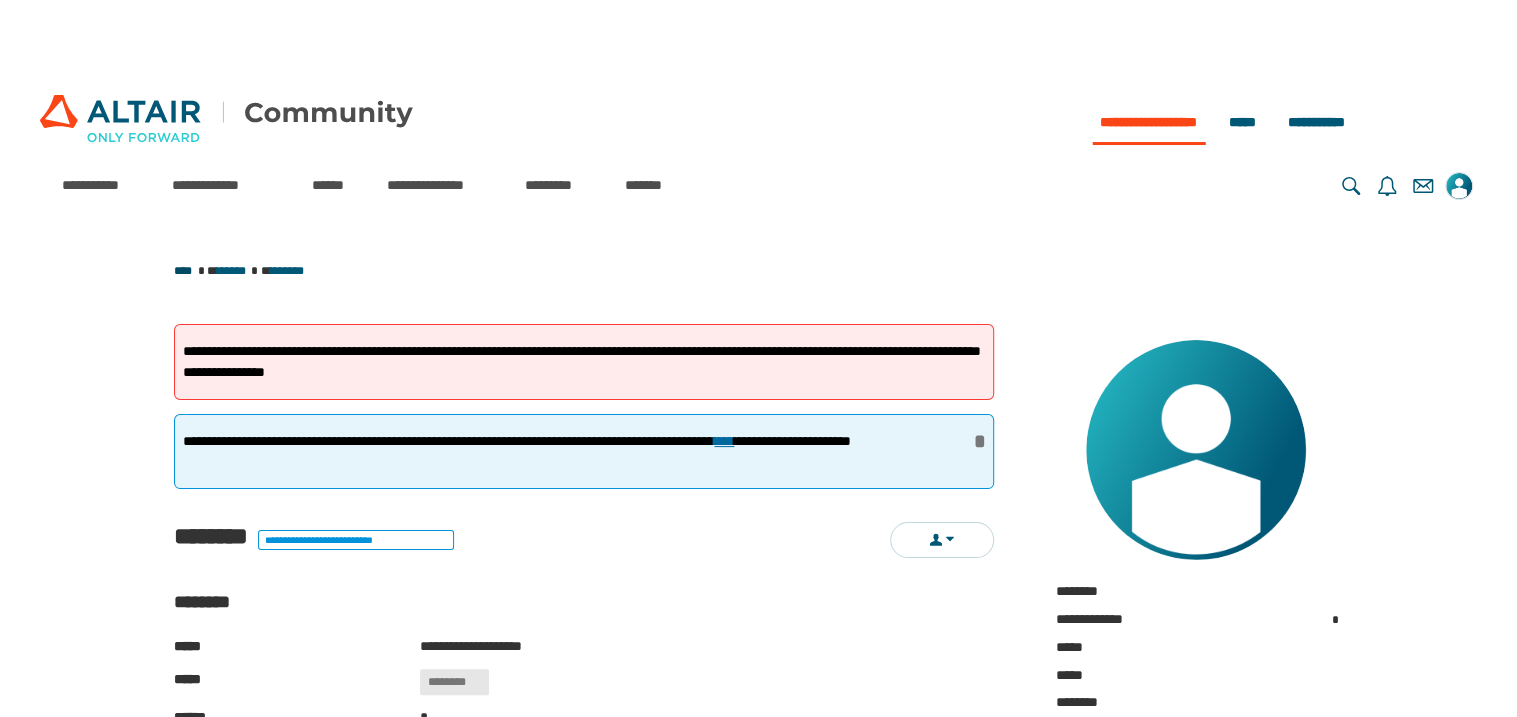 click on "****" at bounding box center [183, 271] 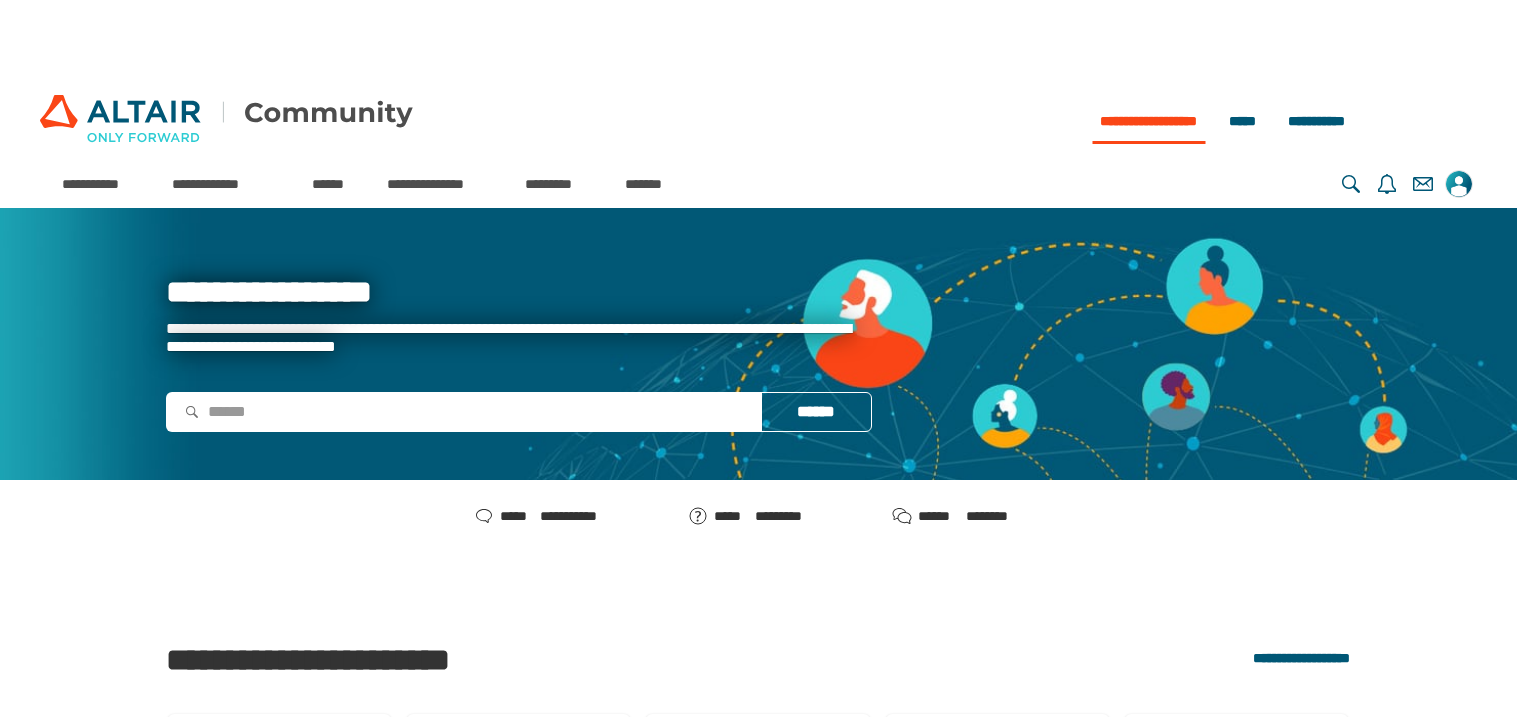scroll, scrollTop: 0, scrollLeft: 0, axis: both 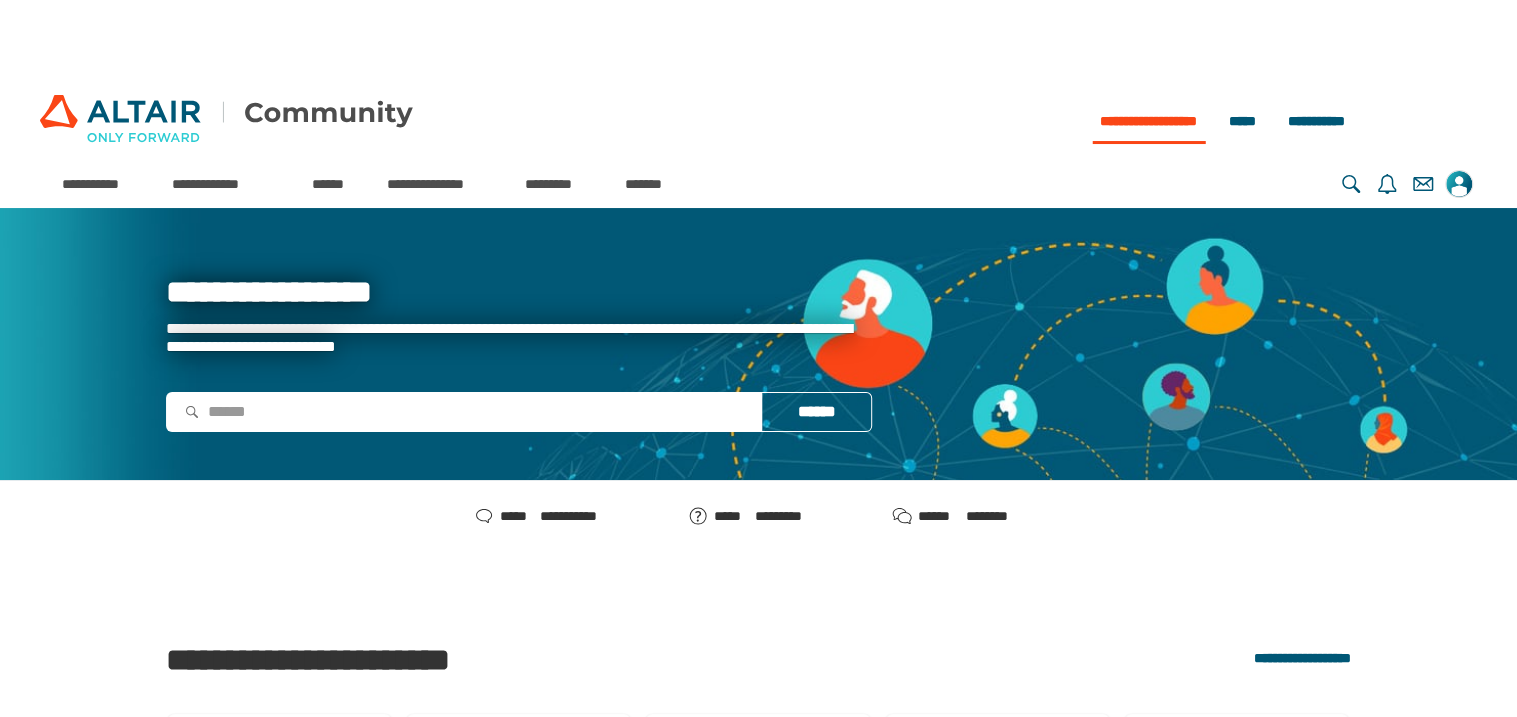 click on "**********" at bounding box center [758, 109] 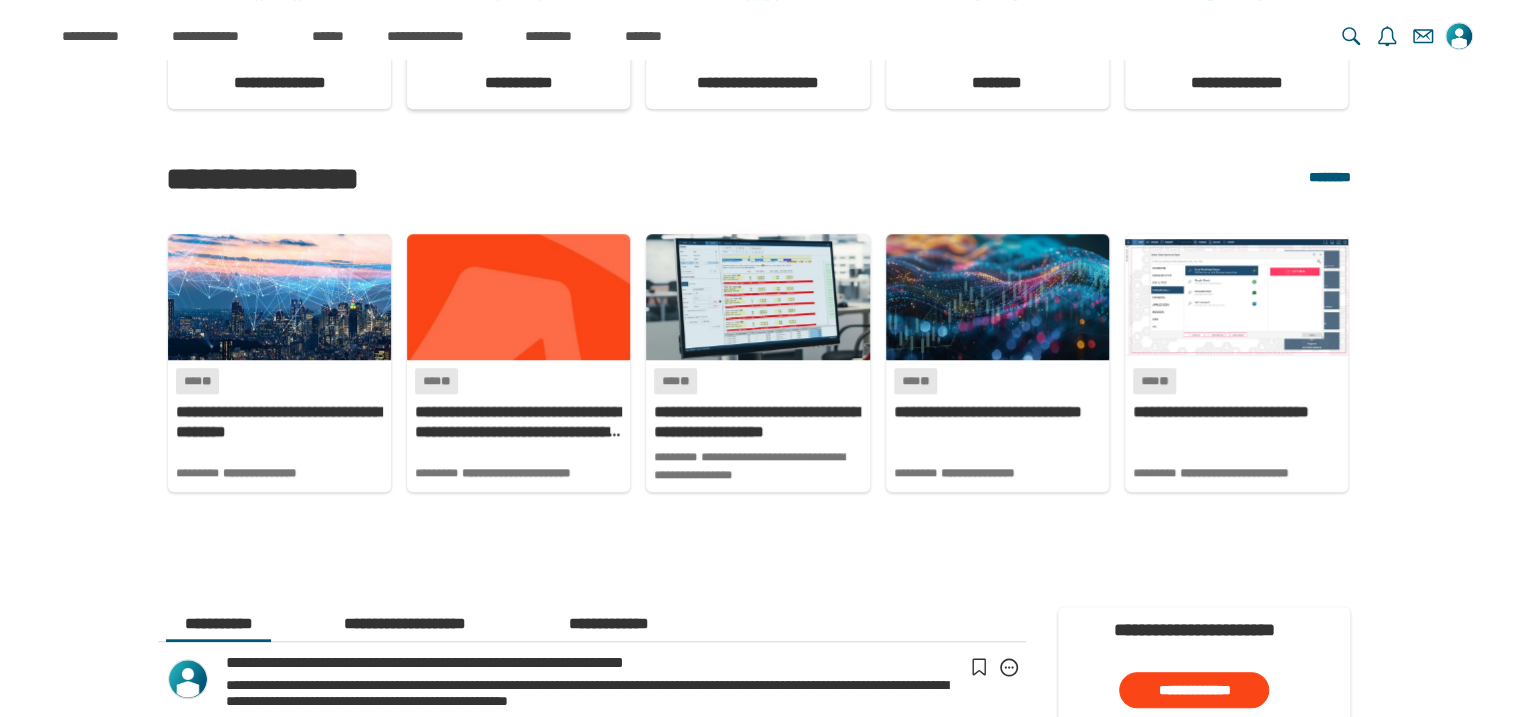 scroll, scrollTop: 799, scrollLeft: 0, axis: vertical 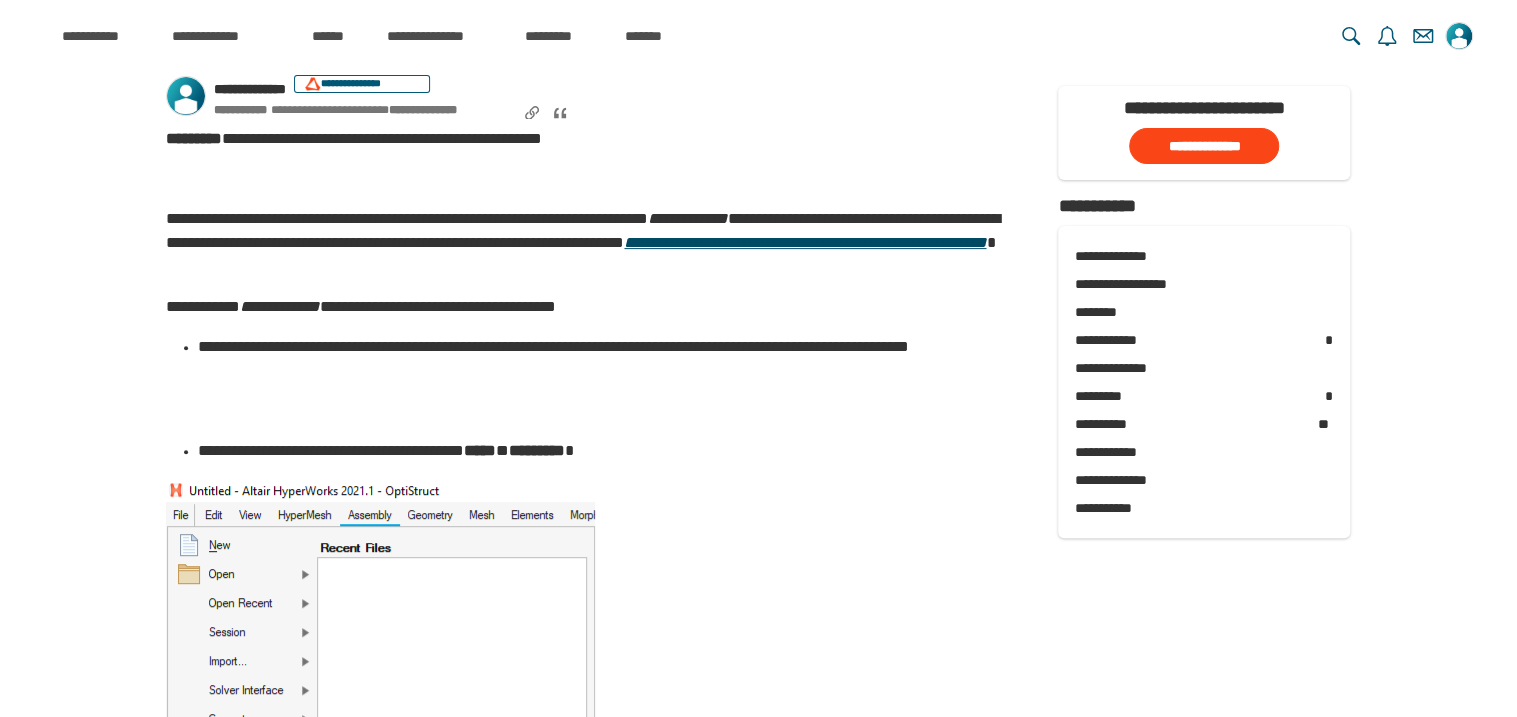 click on "**********" at bounding box center (805, 242) 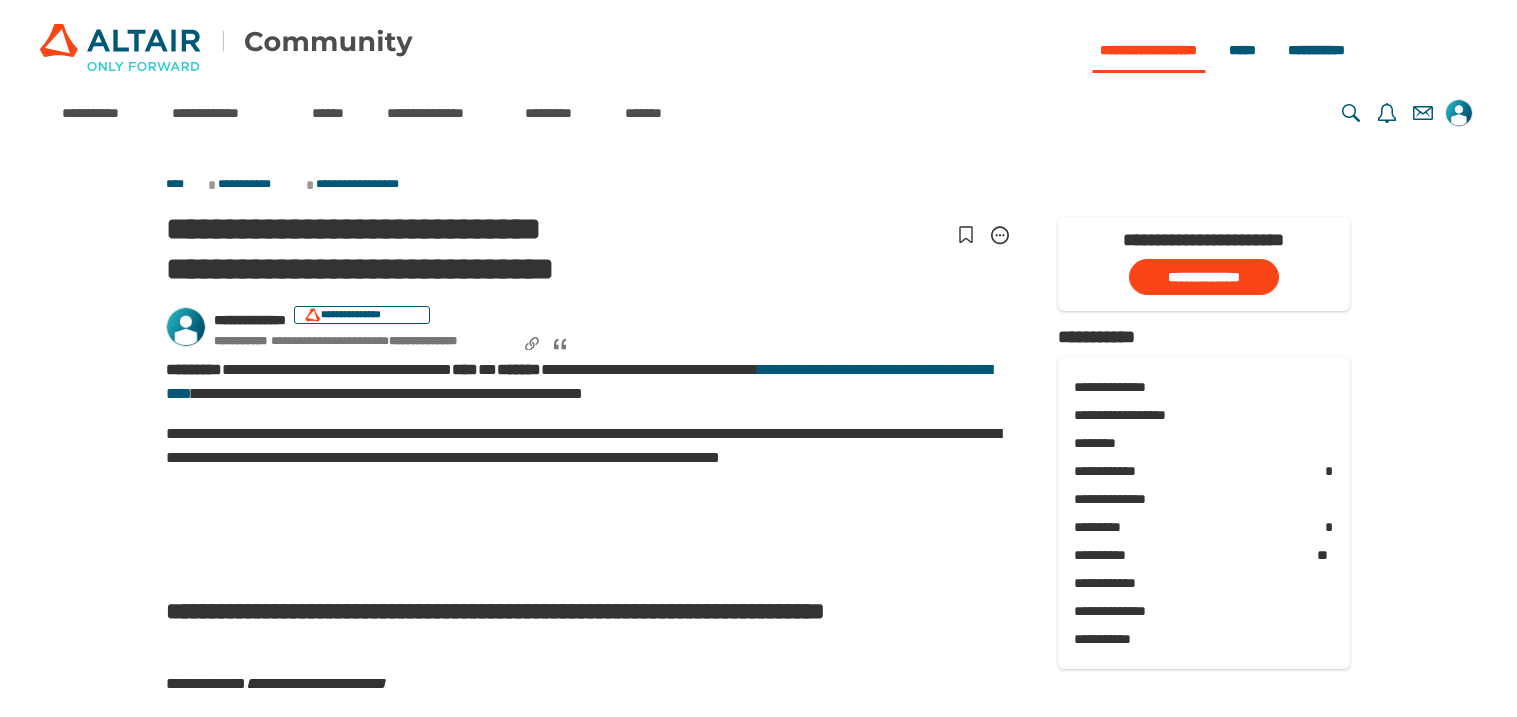 scroll, scrollTop: 0, scrollLeft: 0, axis: both 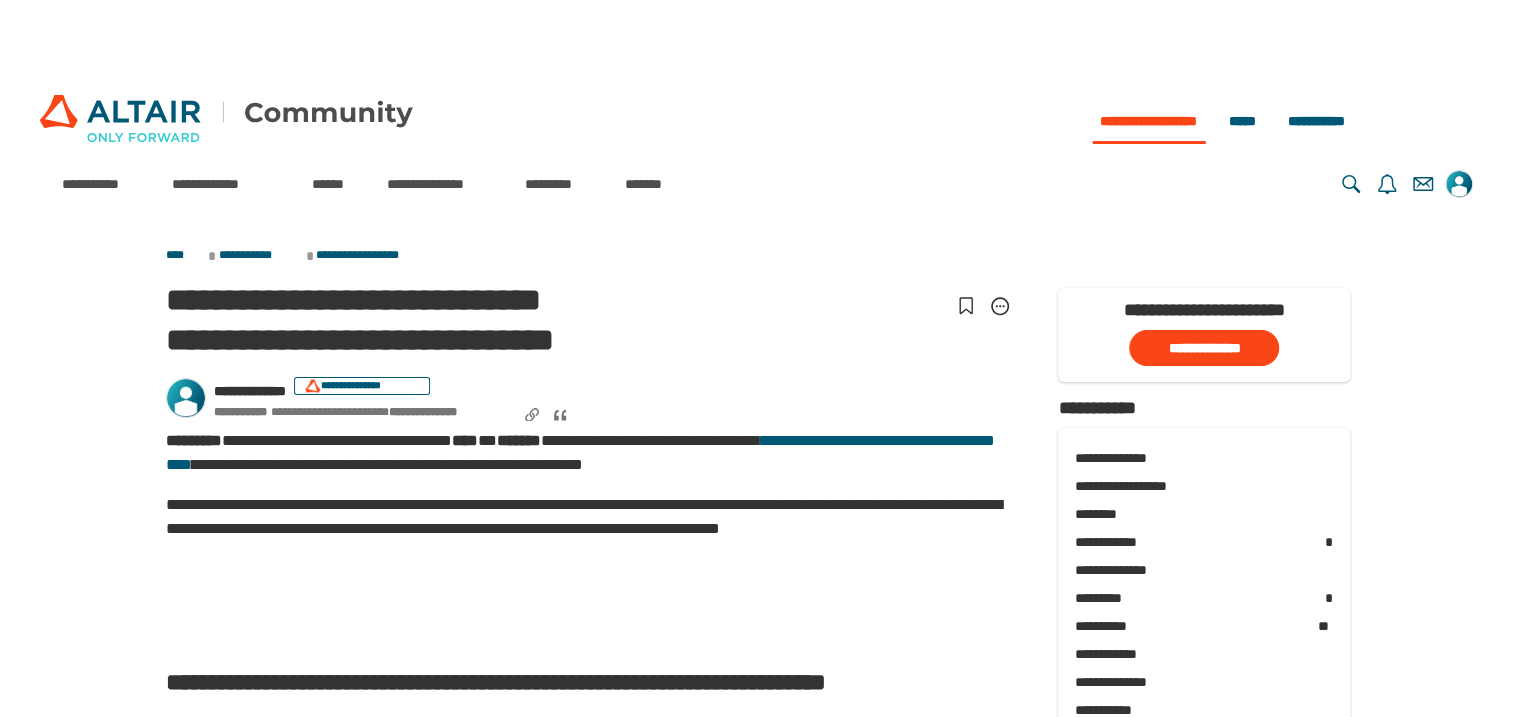 drag, startPoint x: 949, startPoint y: 444, endPoint x: 739, endPoint y: 278, distance: 267.68637 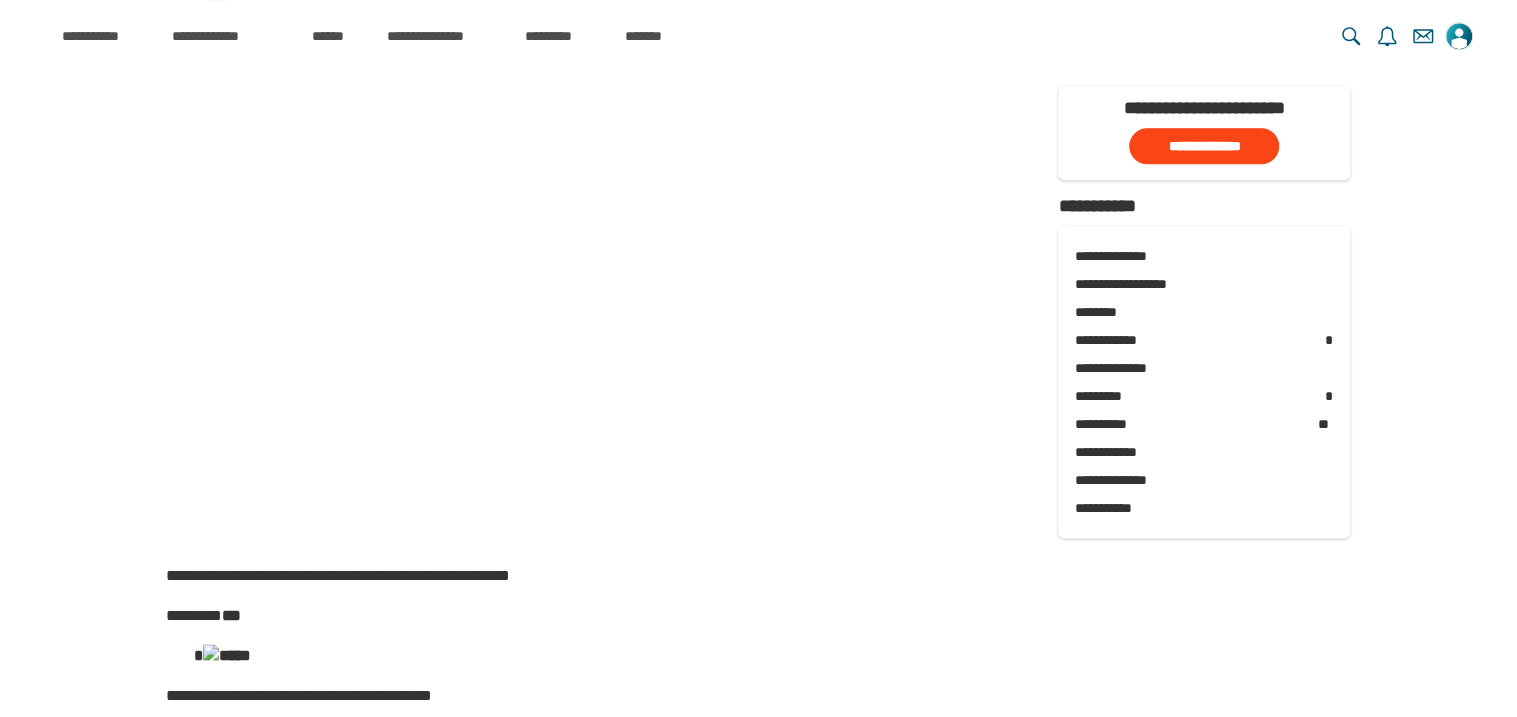 scroll, scrollTop: 1200, scrollLeft: 0, axis: vertical 